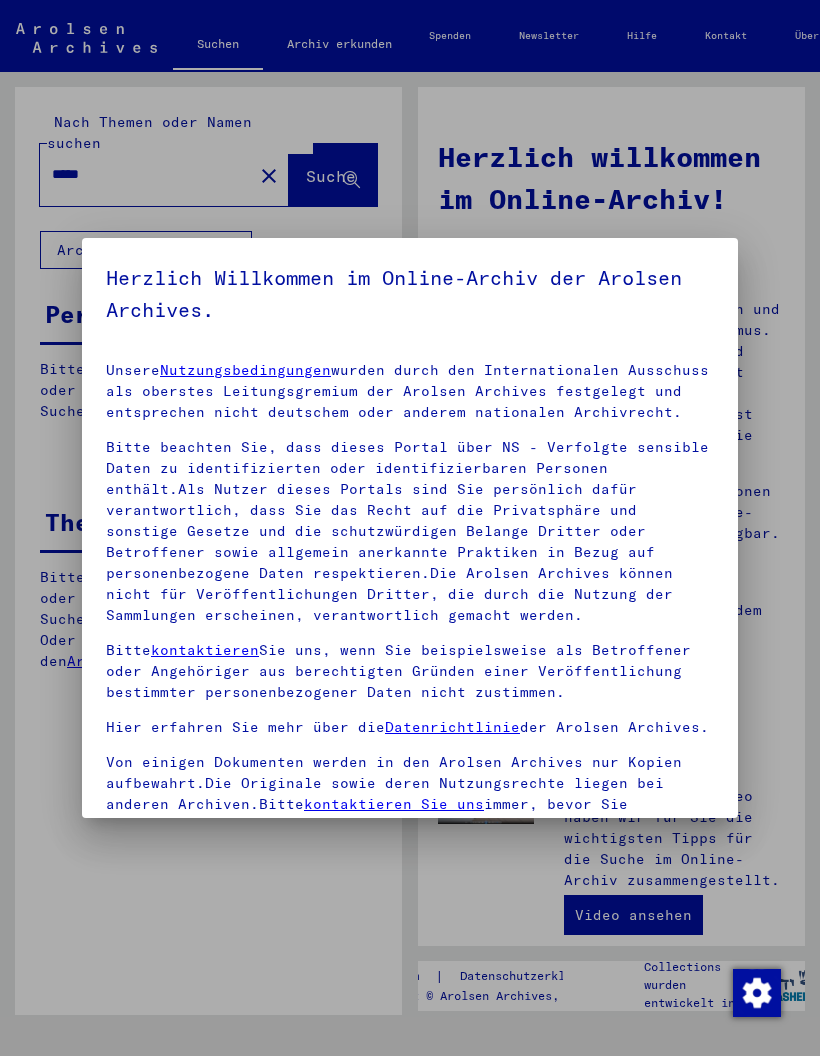 scroll, scrollTop: 0, scrollLeft: 0, axis: both 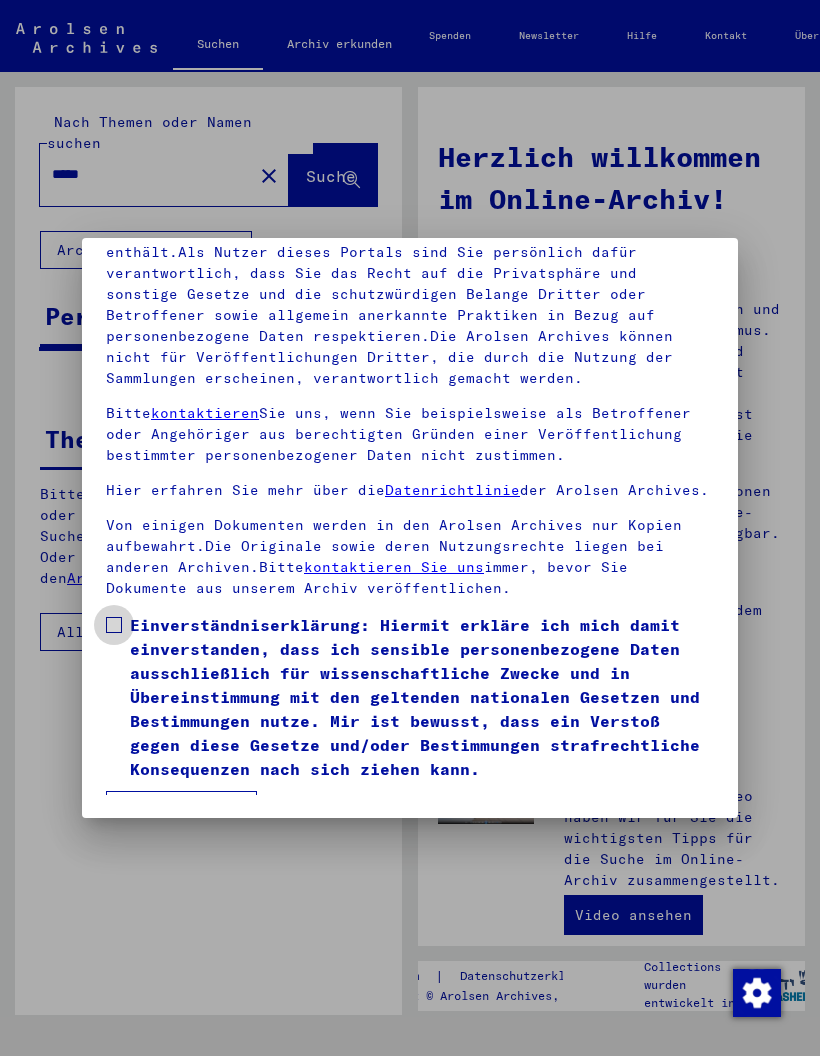 click on "Einverständniserklärung: Hiermit erkläre ich mich damit einverstanden, dass ich sensible personenbezogene Daten ausschließlich für wissenschaftliche Zwecke und in Übereinstimmung mit den geltenden nationalen Gesetzen und Bestimmungen nutze. Mir ist bewusst, dass ein Verstoß gegen diese Gesetze und/oder Bestimmungen strafrechtliche Konsequenzen nach sich ziehen kann." at bounding box center (410, 697) 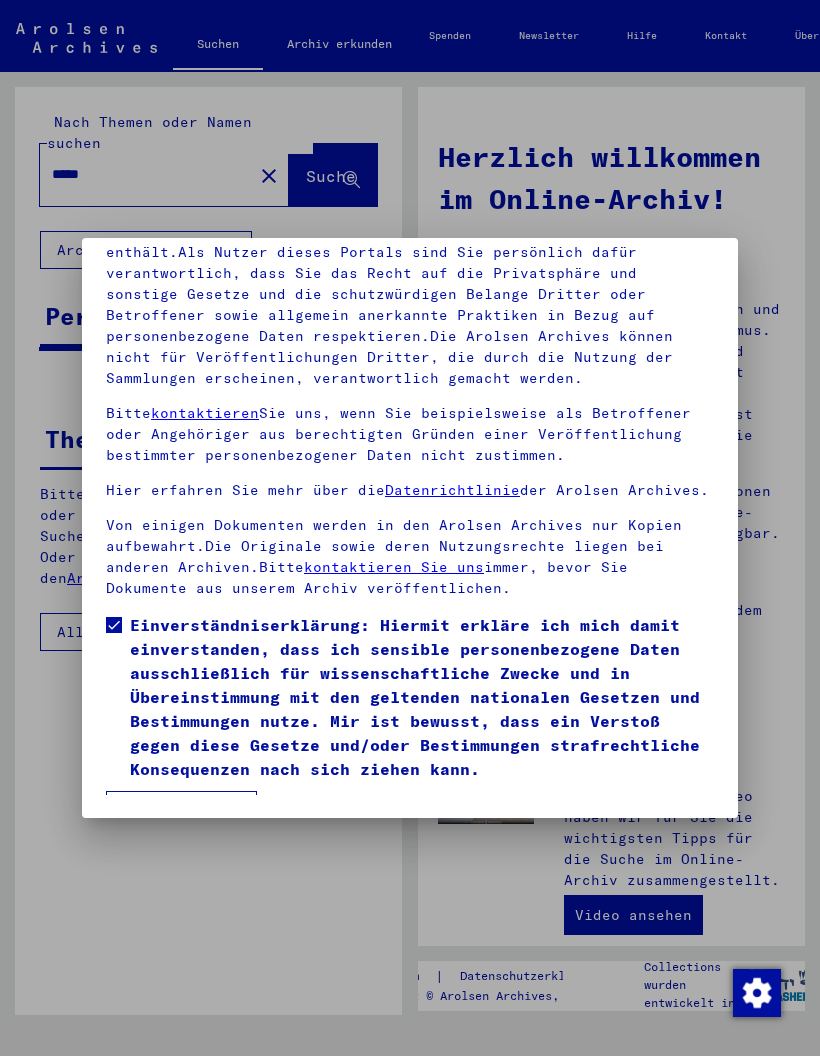 click on "Ich stimme zu" at bounding box center (181, 810) 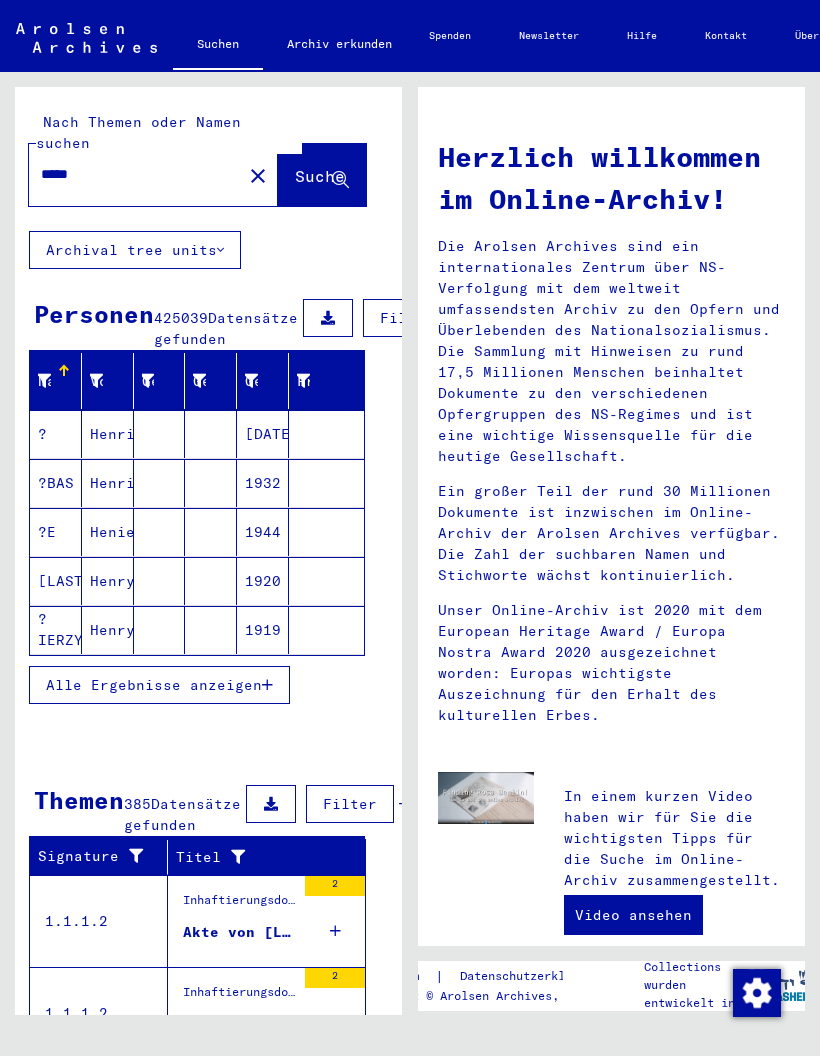 scroll, scrollTop: 0, scrollLeft: 12, axis: horizontal 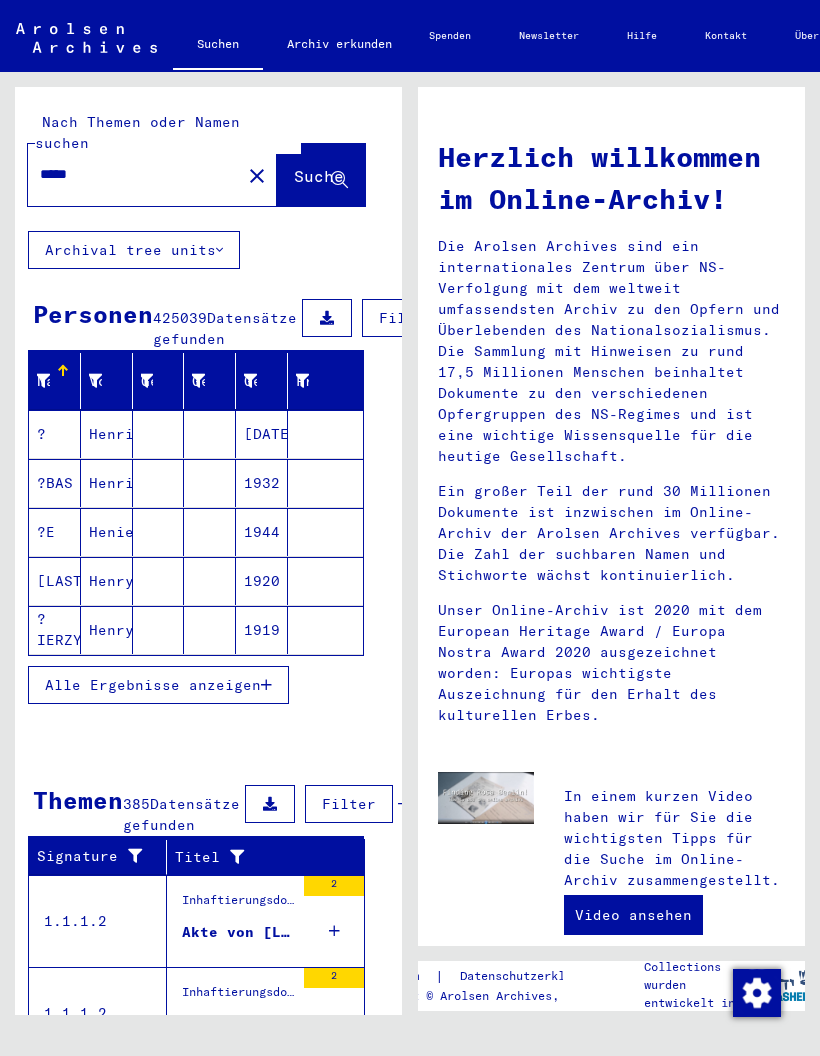 click on "****" at bounding box center [128, 174] 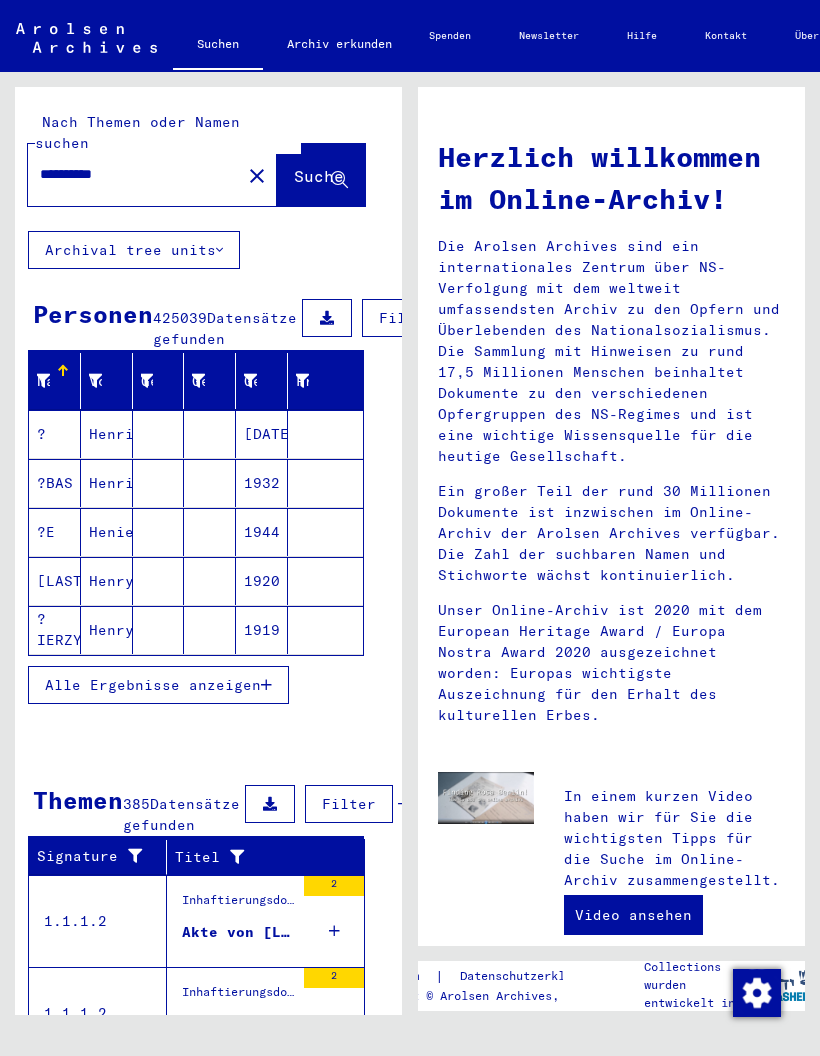 type on "*********" 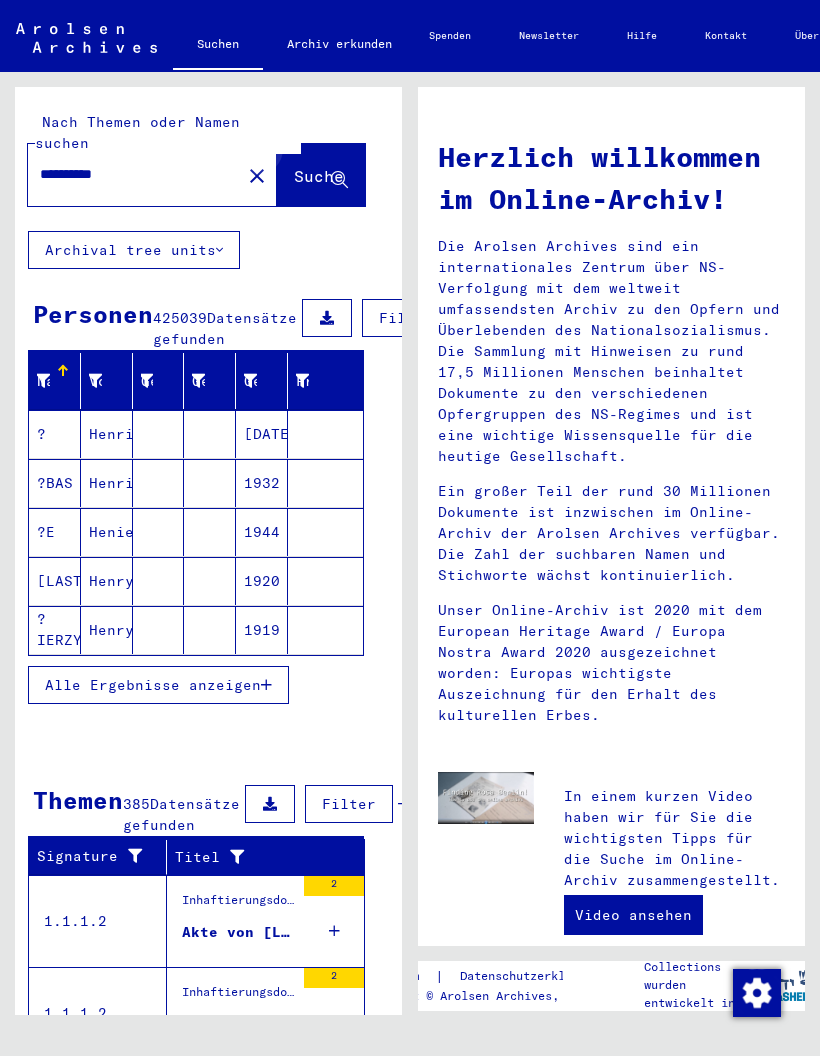 scroll, scrollTop: 0, scrollLeft: 0, axis: both 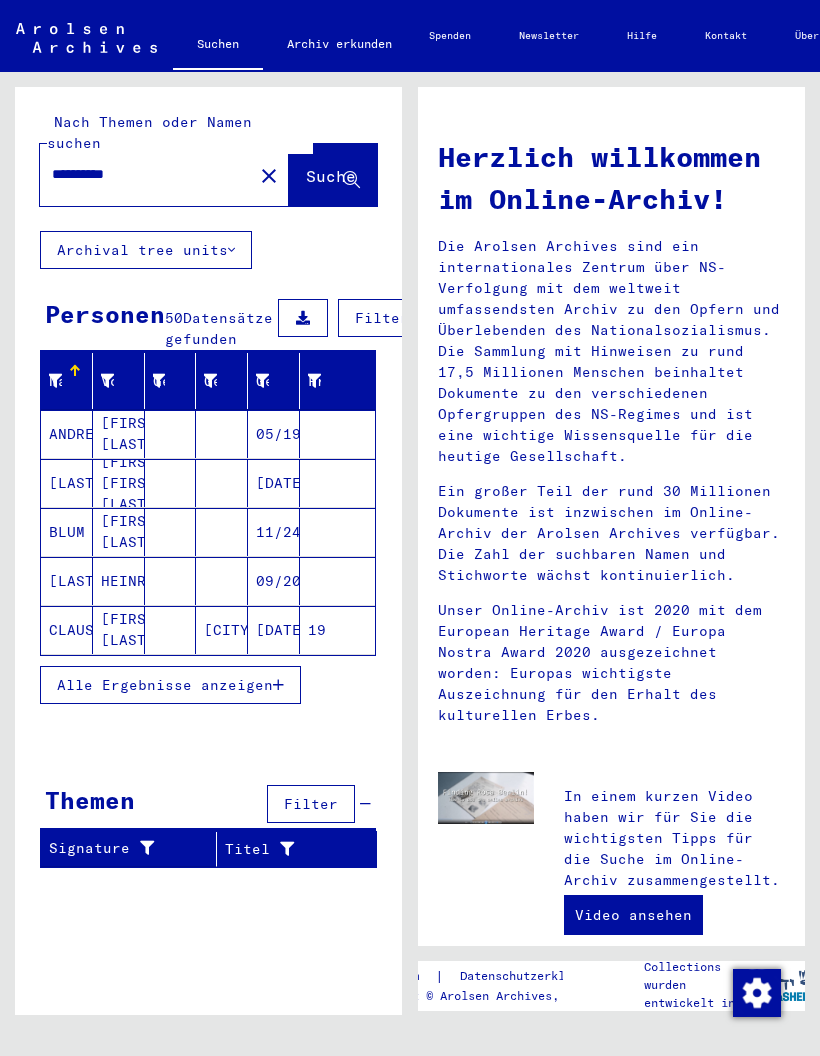 click on "[FIRST] [LAST]" at bounding box center [119, 483] 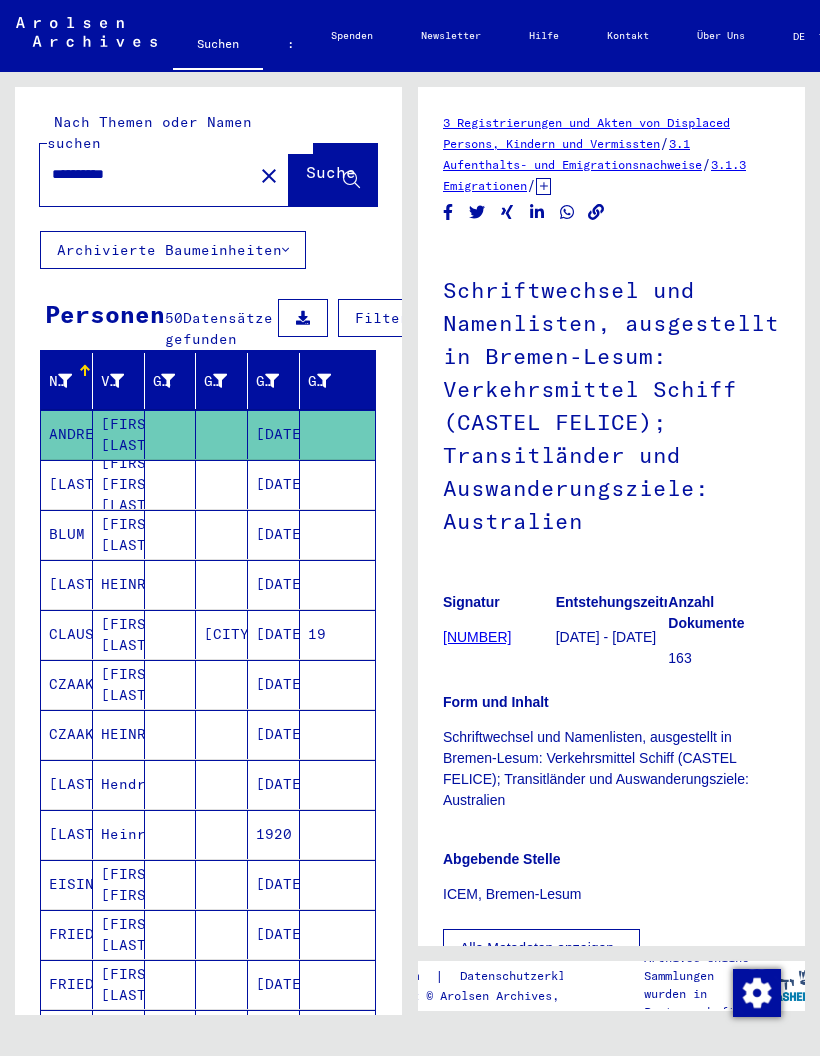 scroll, scrollTop: 0, scrollLeft: 0, axis: both 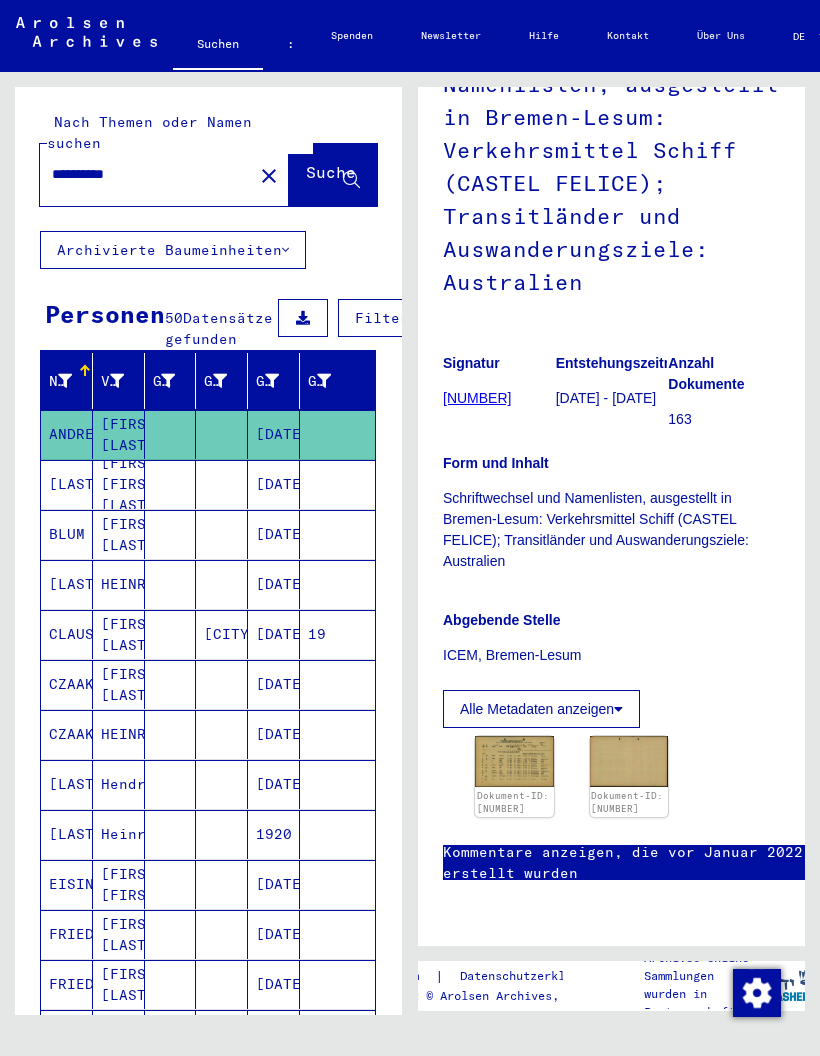 click on "Dokument-ID: [NUMBER]" 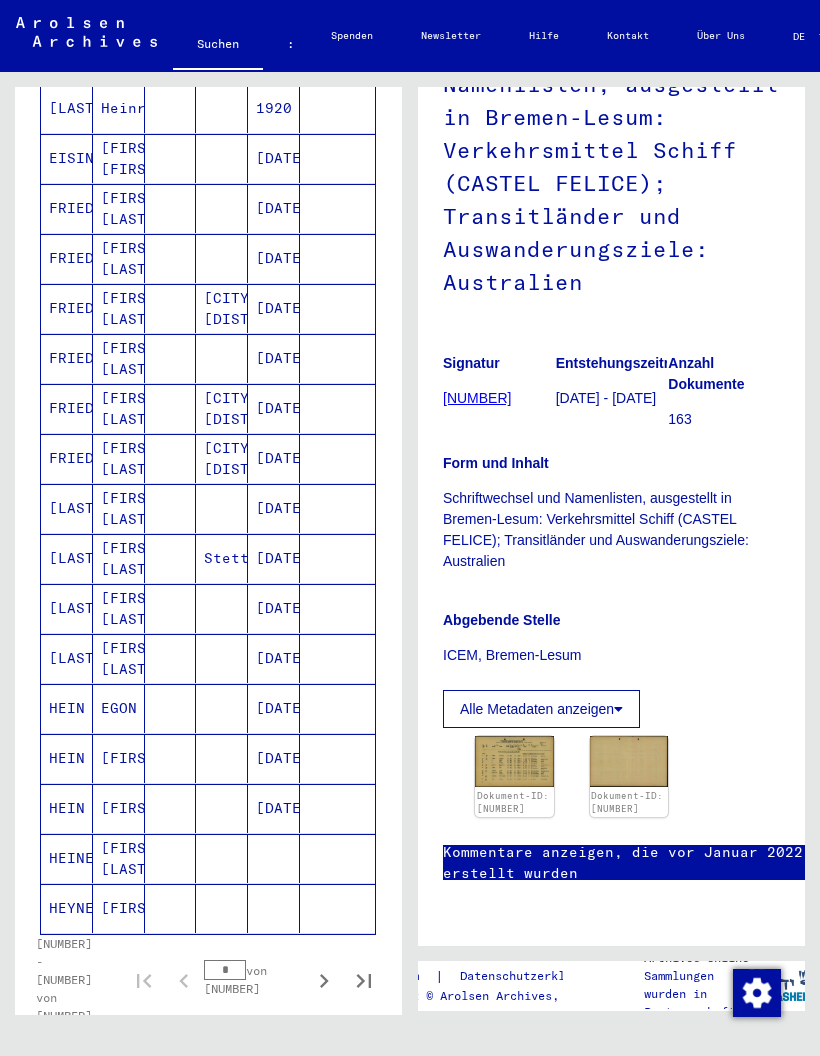 scroll, scrollTop: 728, scrollLeft: 0, axis: vertical 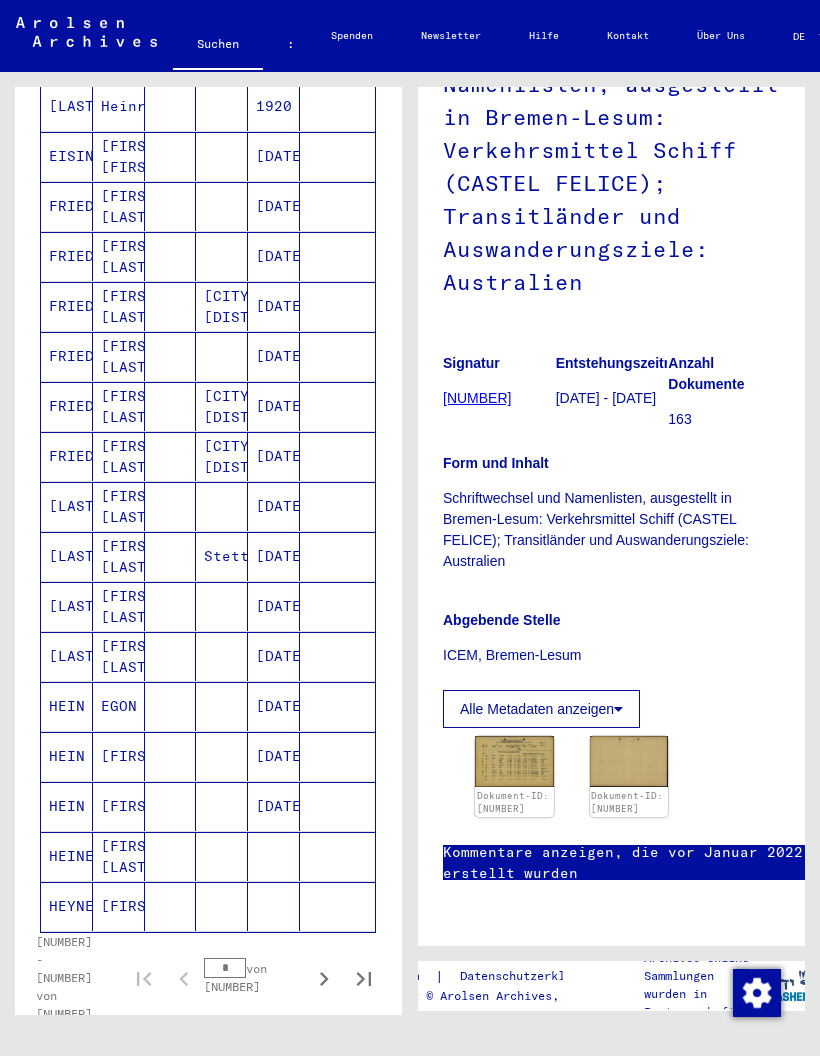 click on "HEIN" at bounding box center [67, 756] 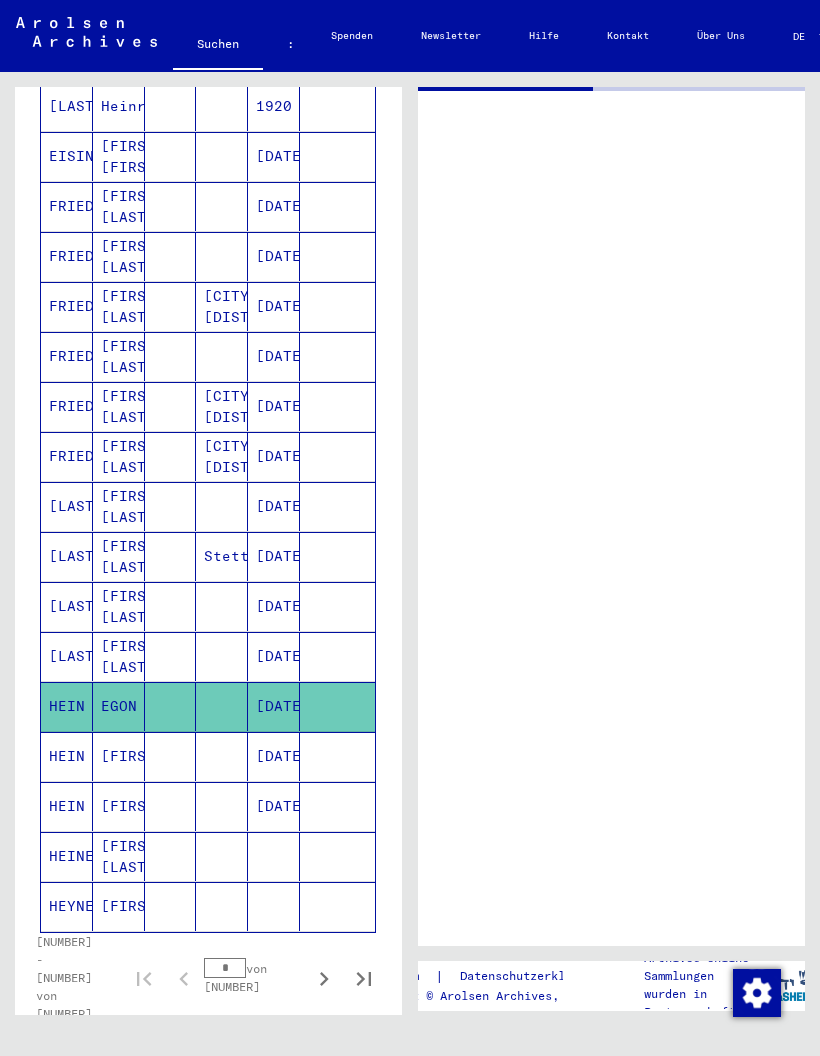 scroll, scrollTop: 0, scrollLeft: 0, axis: both 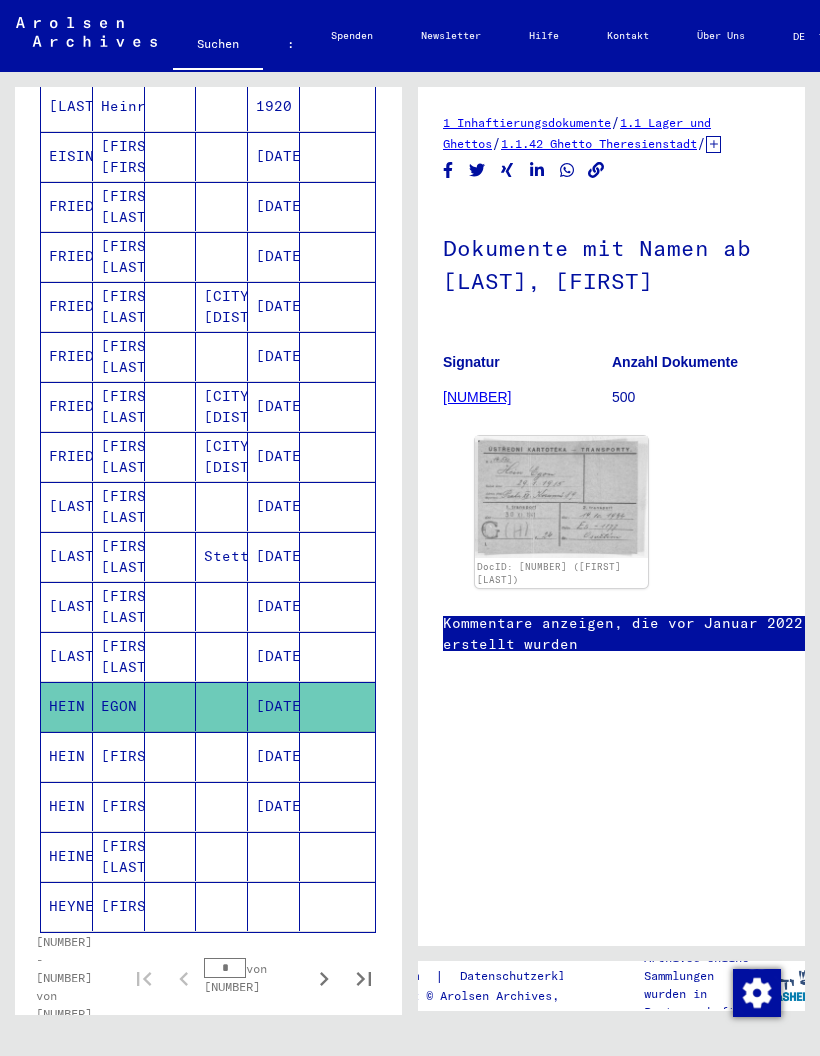 click 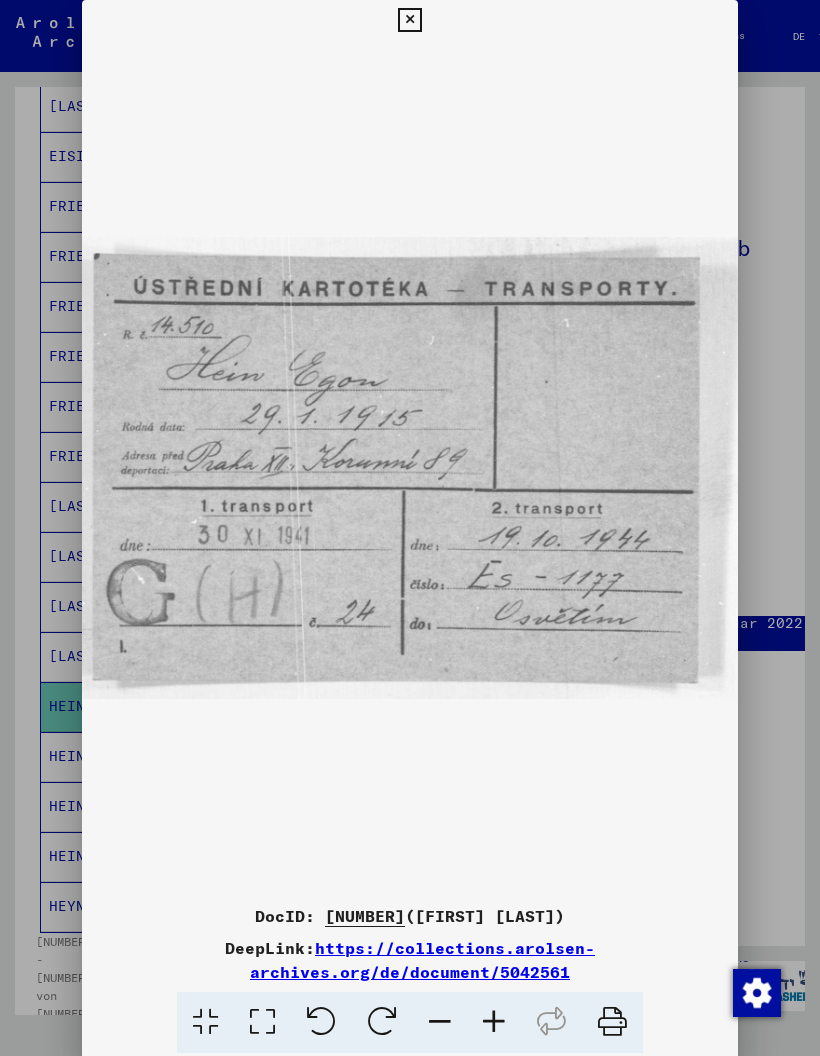 click at bounding box center (409, 20) 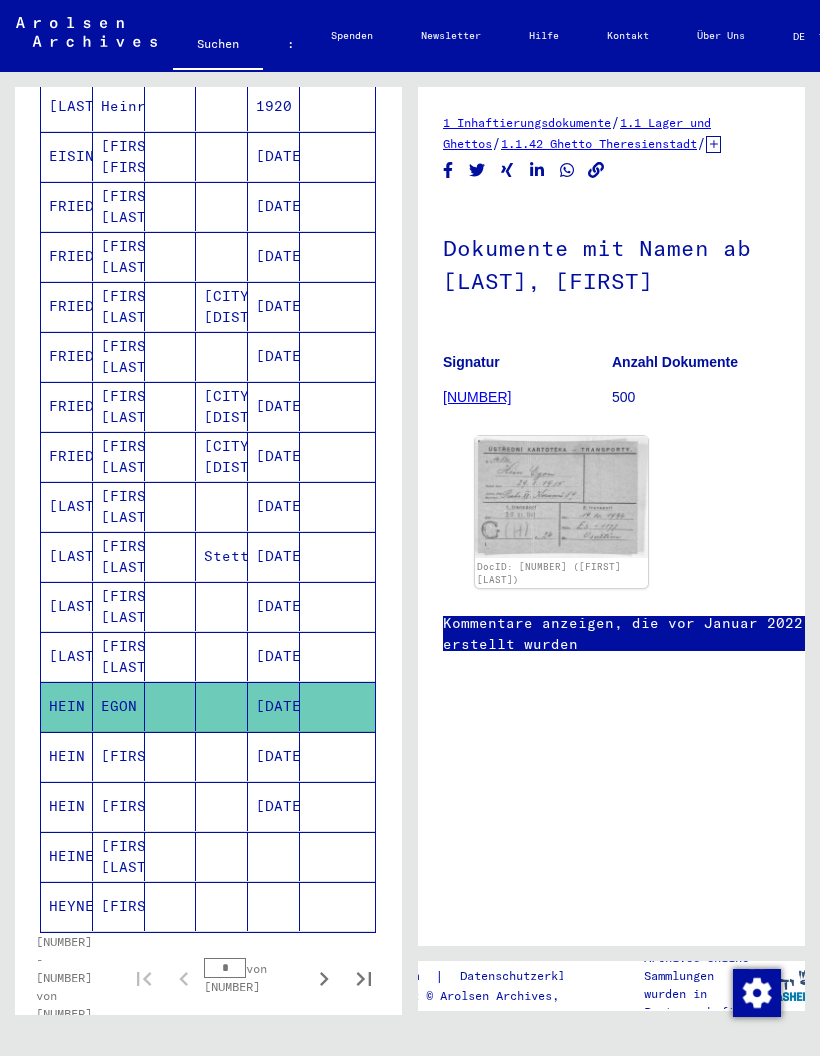 click on "HEIN" at bounding box center (67, 806) 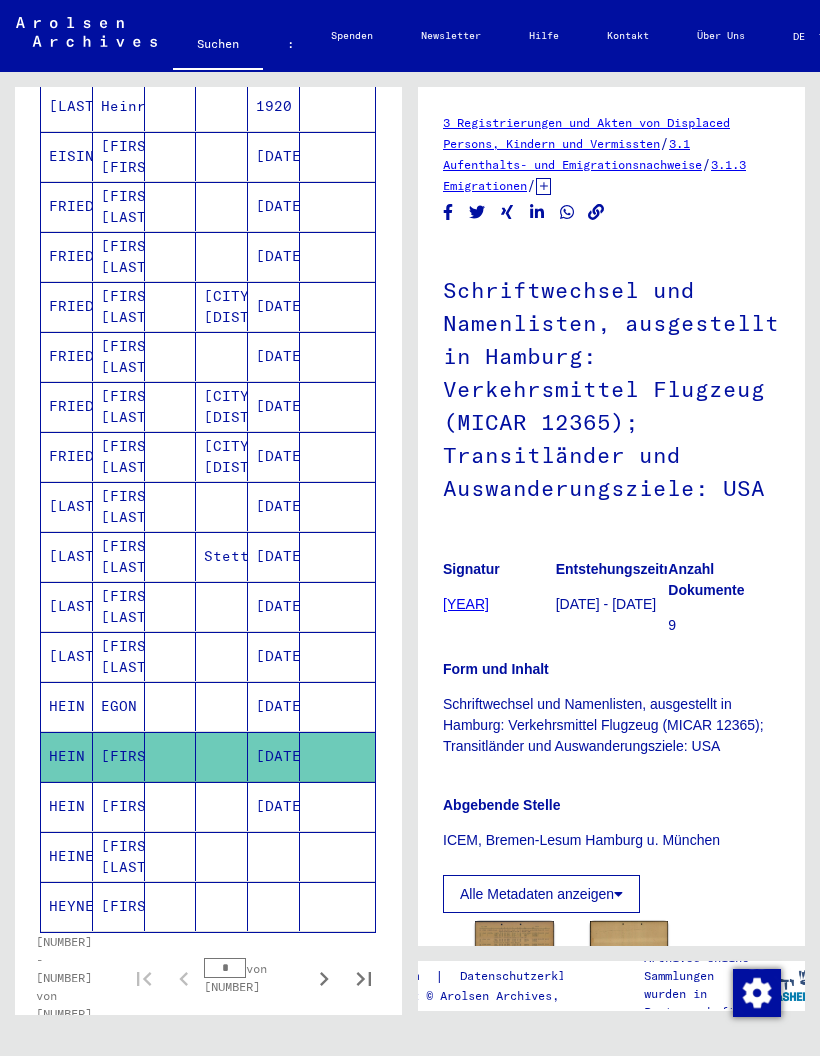 scroll, scrollTop: 0, scrollLeft: 0, axis: both 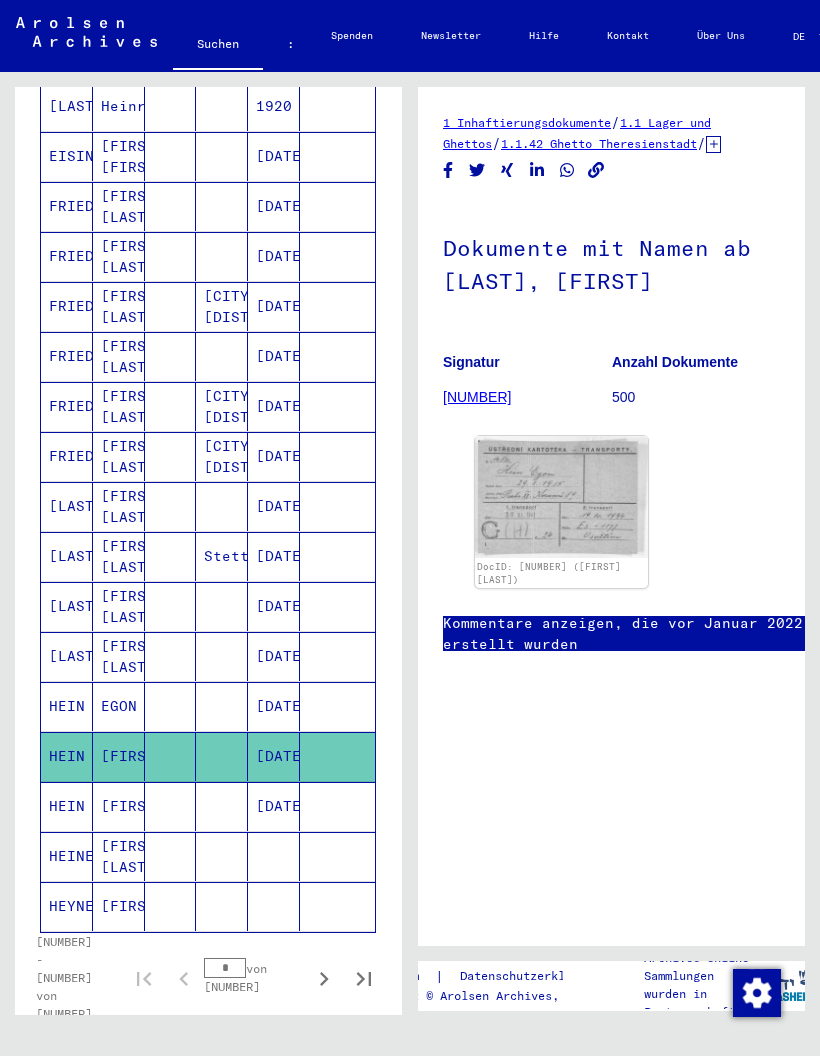 click on "HEIN" at bounding box center [89, 856] 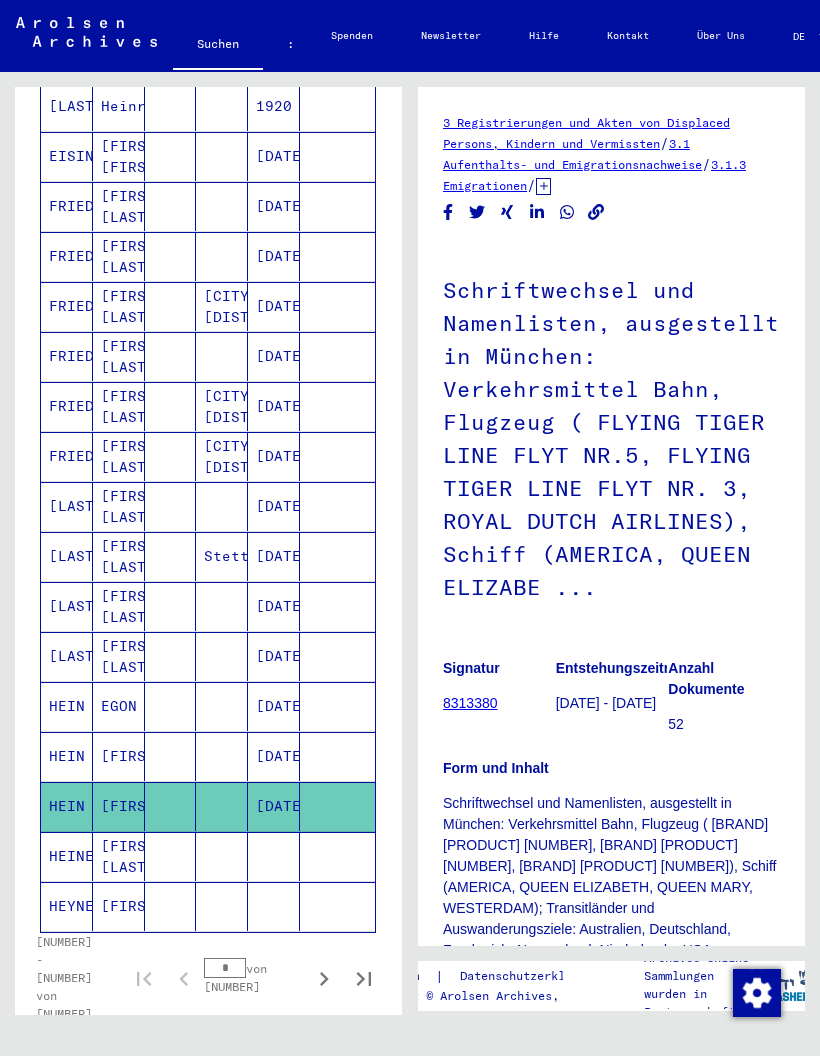 scroll, scrollTop: 0, scrollLeft: 0, axis: both 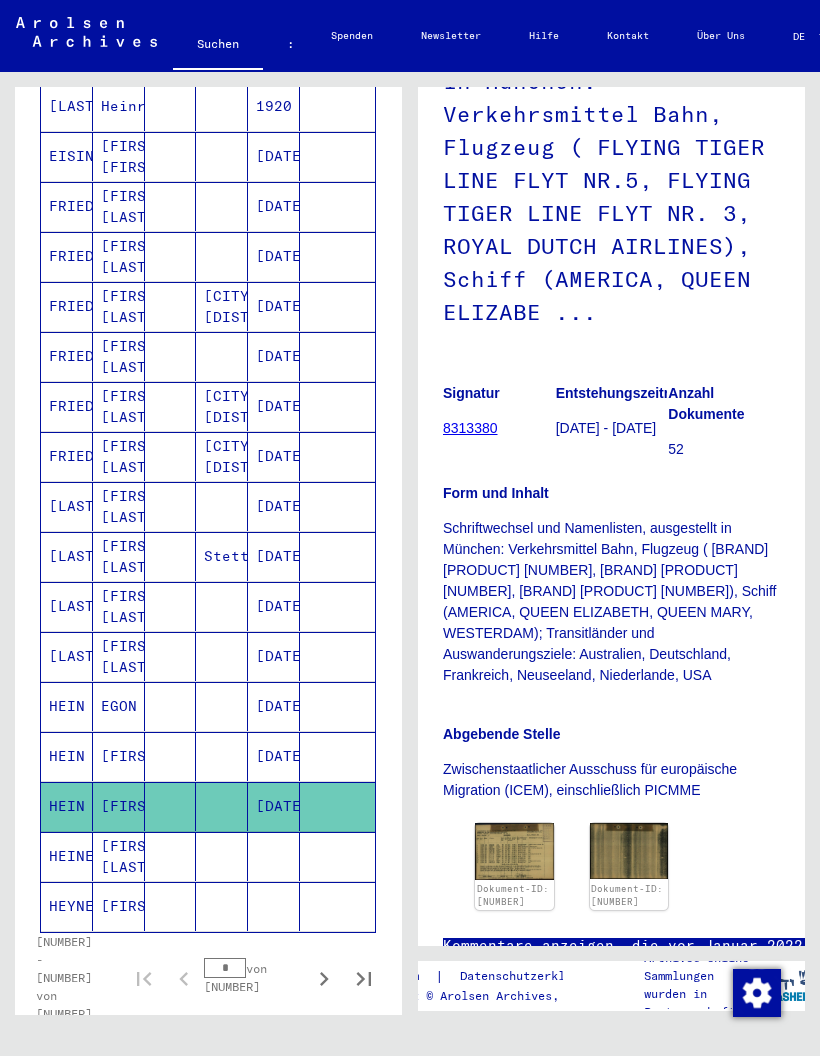 click 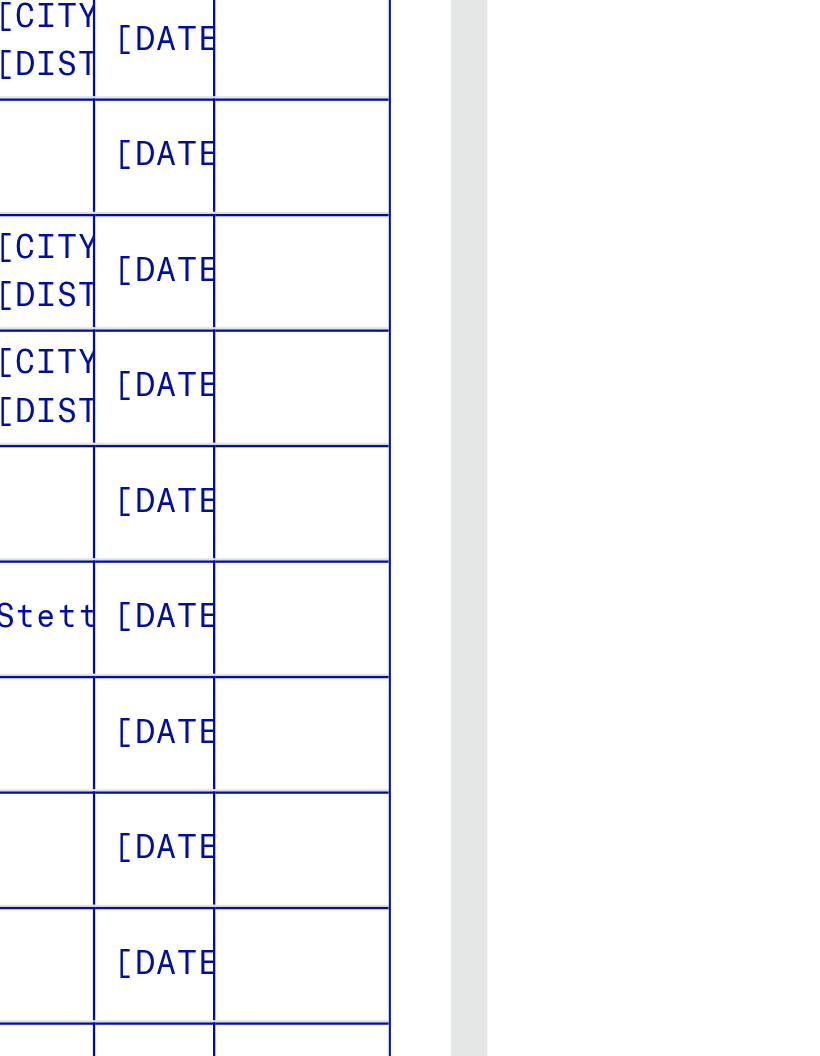 scroll, scrollTop: 0, scrollLeft: 0, axis: both 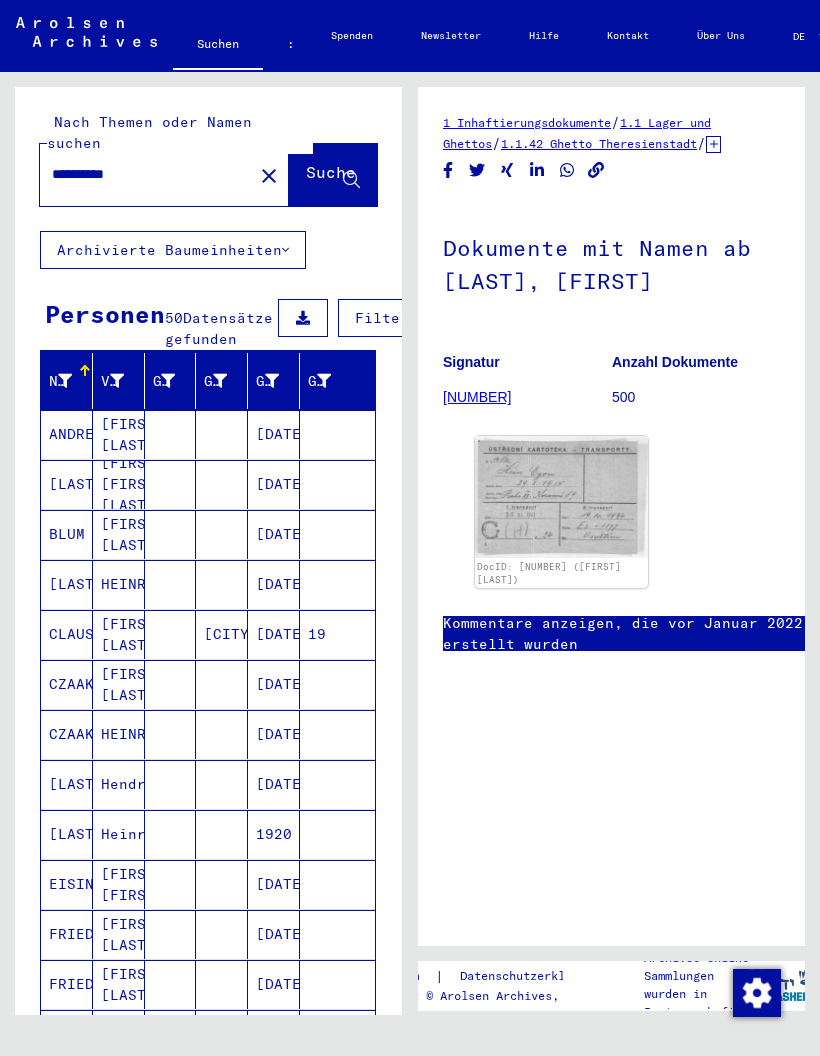 click on "close" 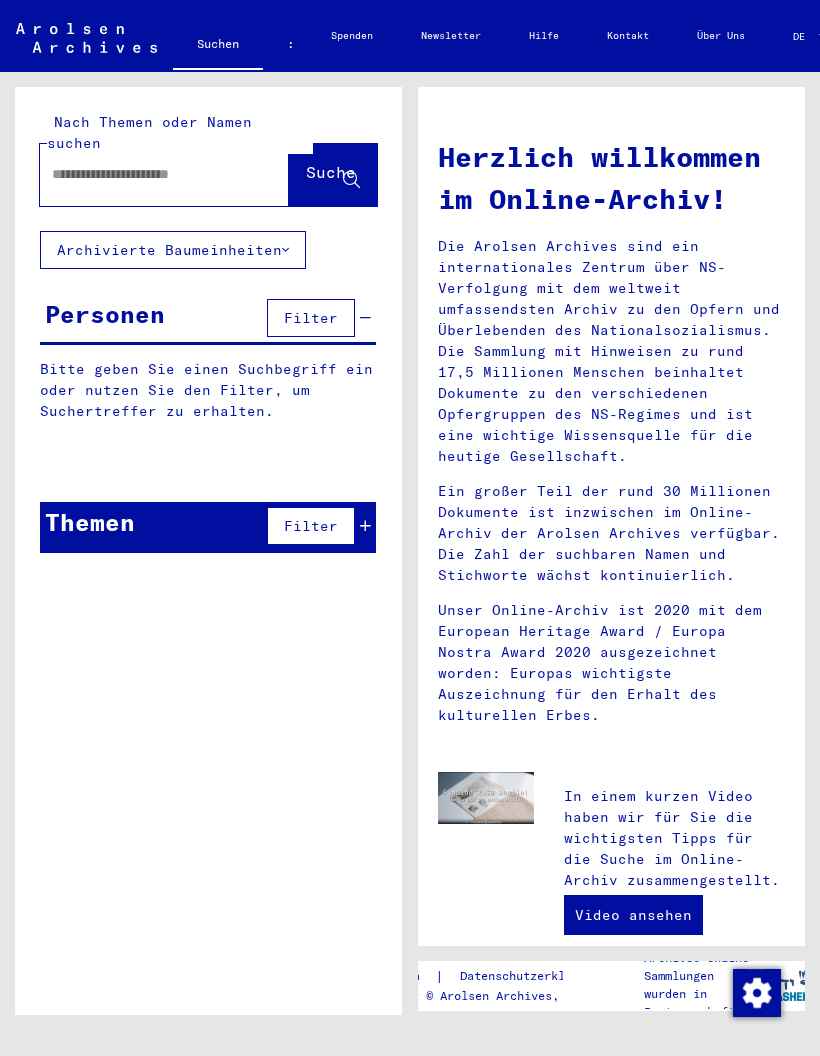 click at bounding box center [140, 174] 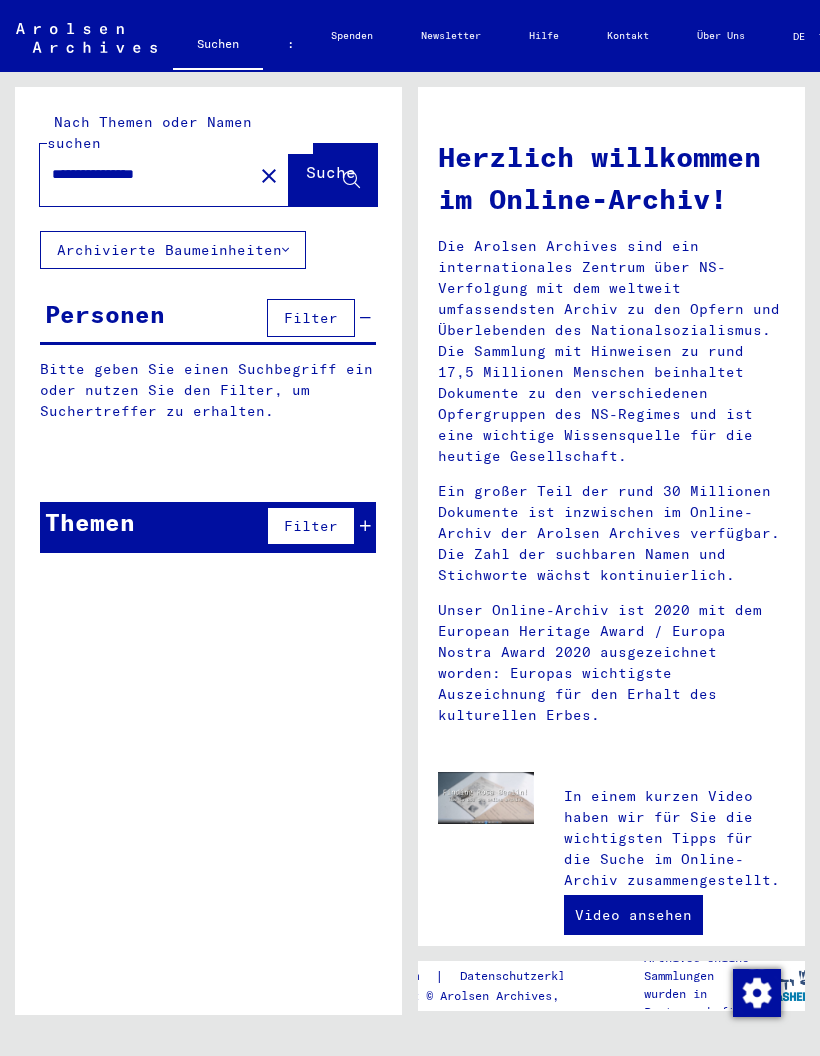 type on "**********" 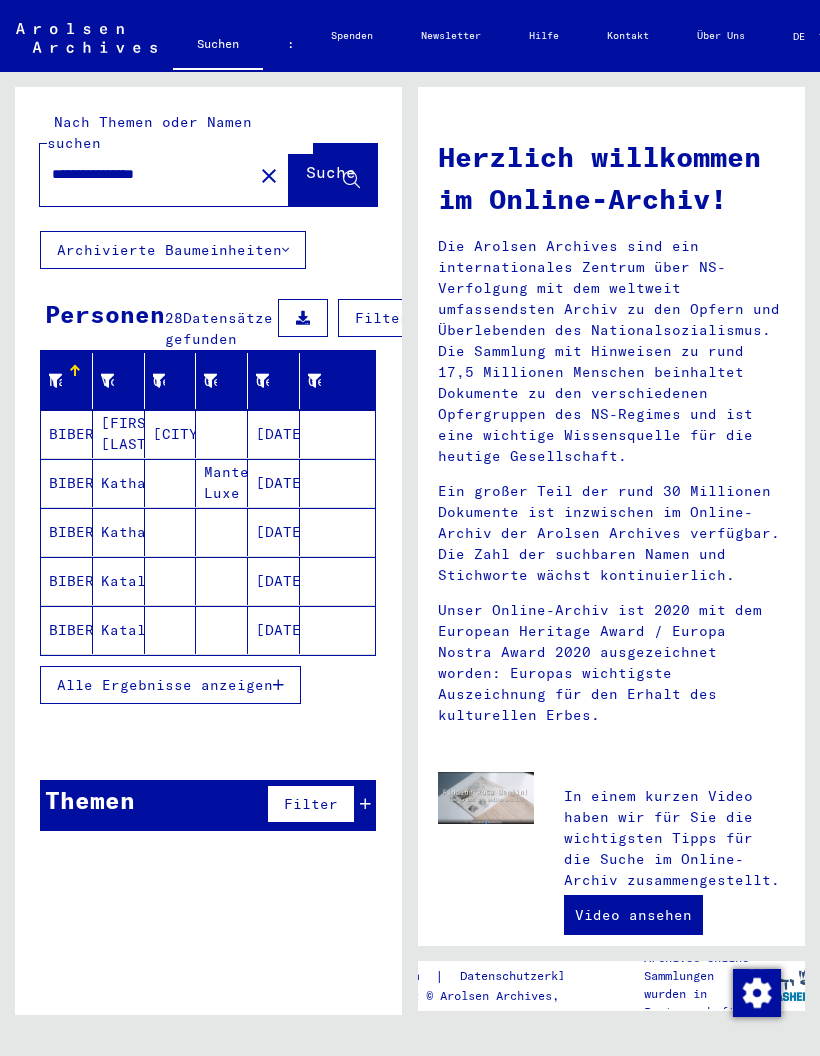 click on "BIBER" at bounding box center (71, 581) 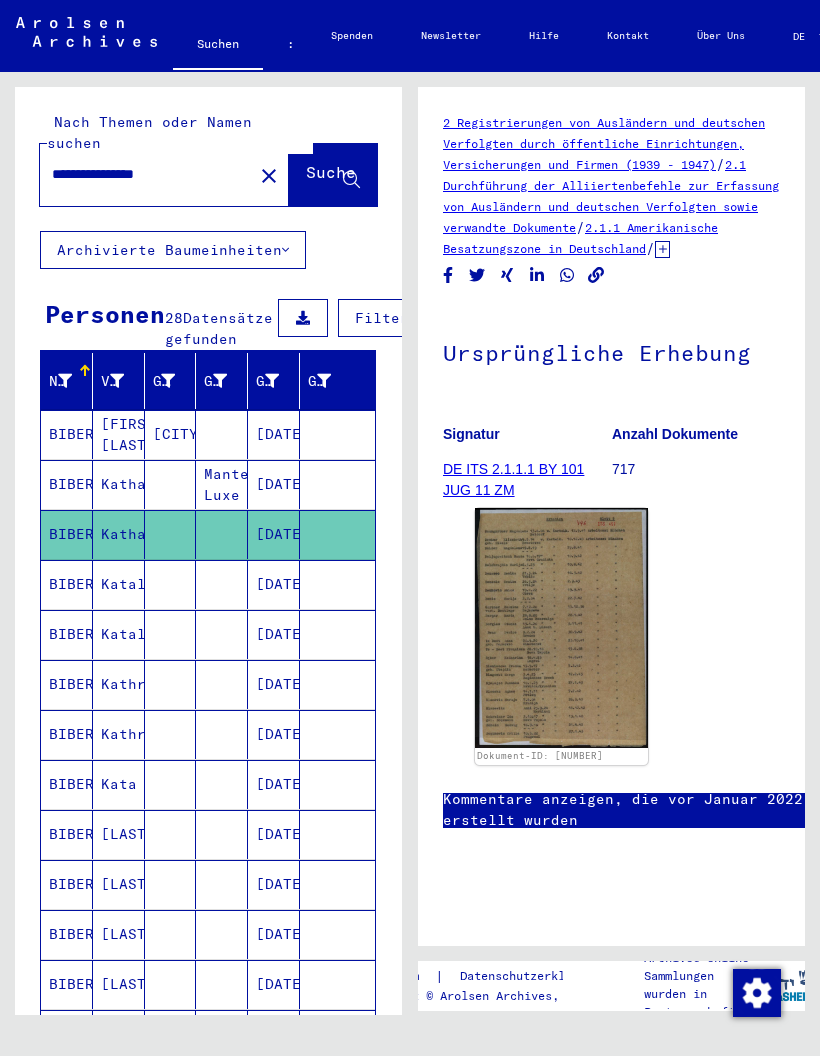 scroll, scrollTop: 0, scrollLeft: 0, axis: both 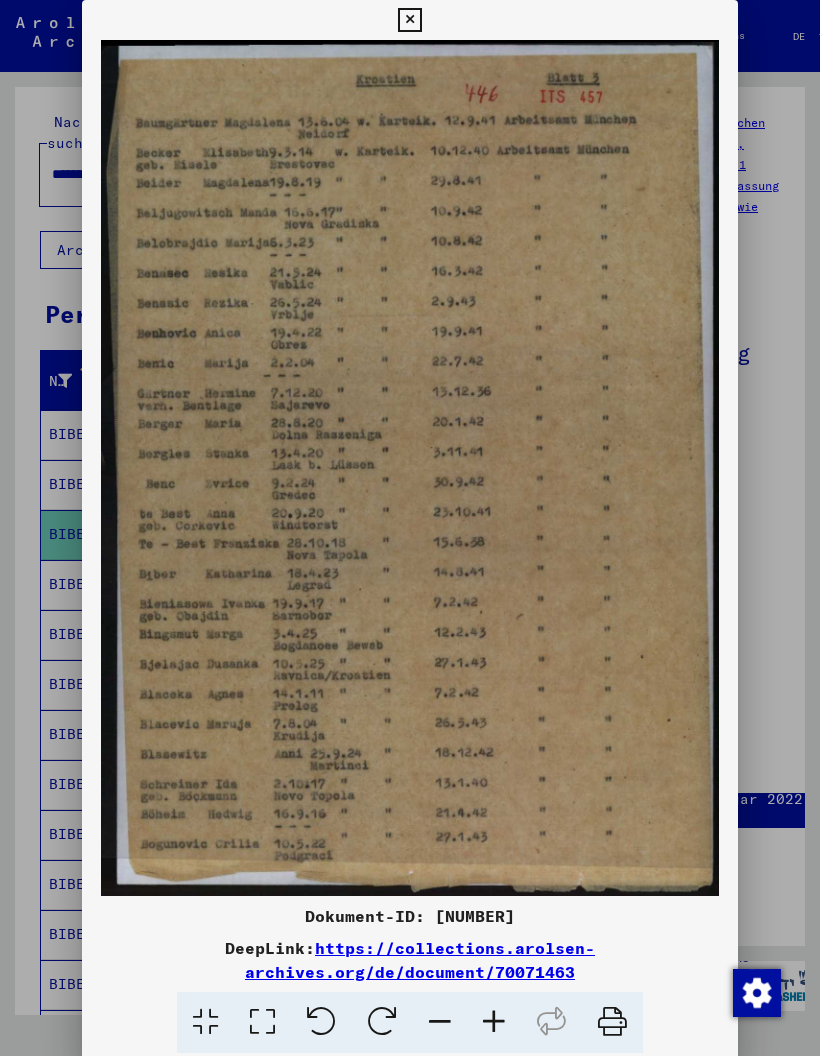 click at bounding box center (410, 528) 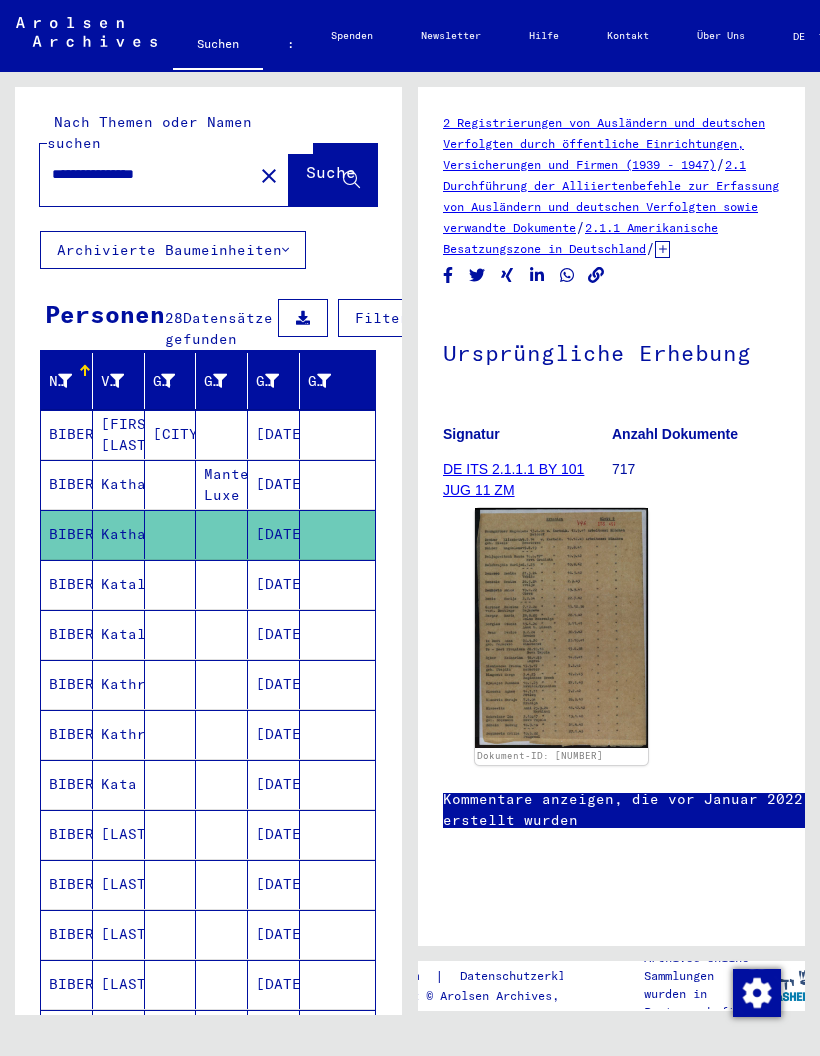click on "BIBER" at bounding box center [71, 634] 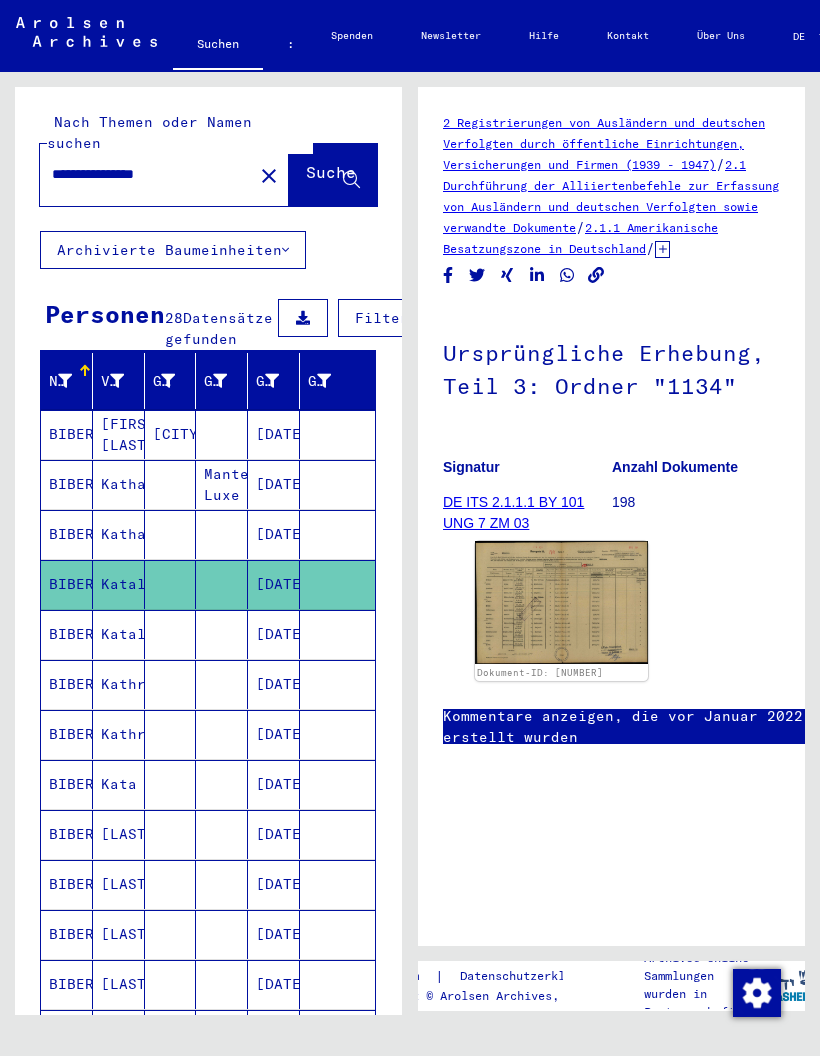 scroll, scrollTop: 0, scrollLeft: 0, axis: both 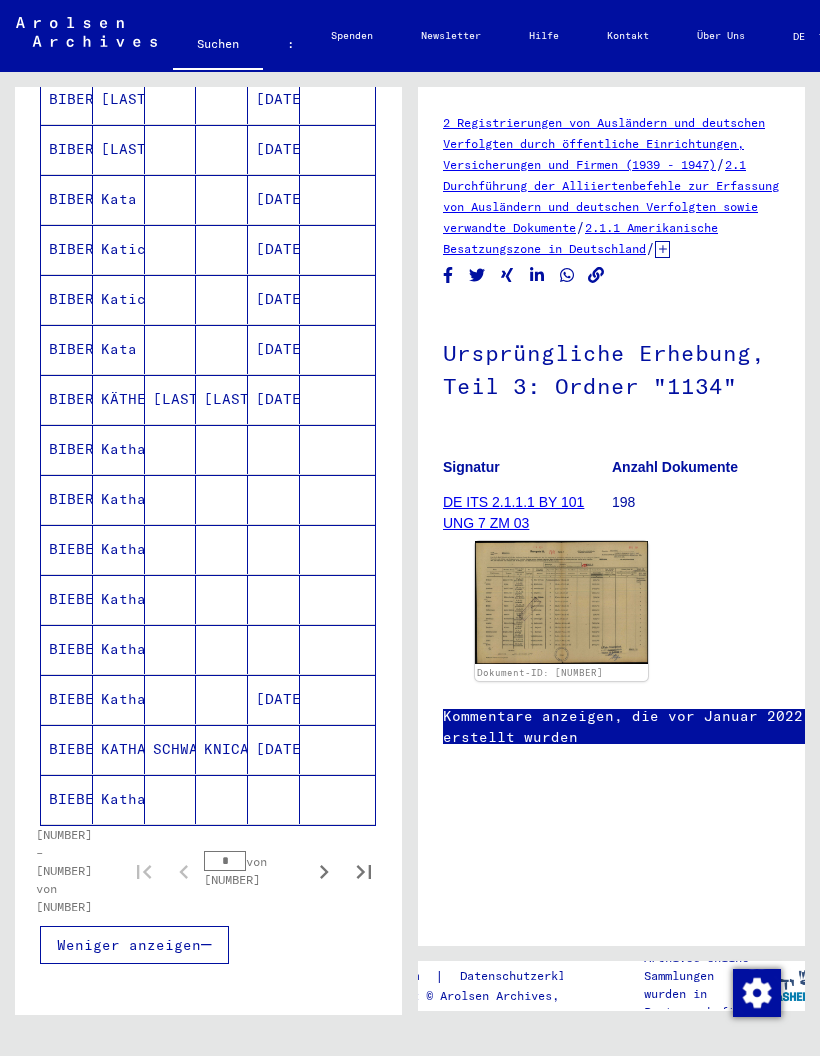 click on "BIEBER" at bounding box center (76, 799) 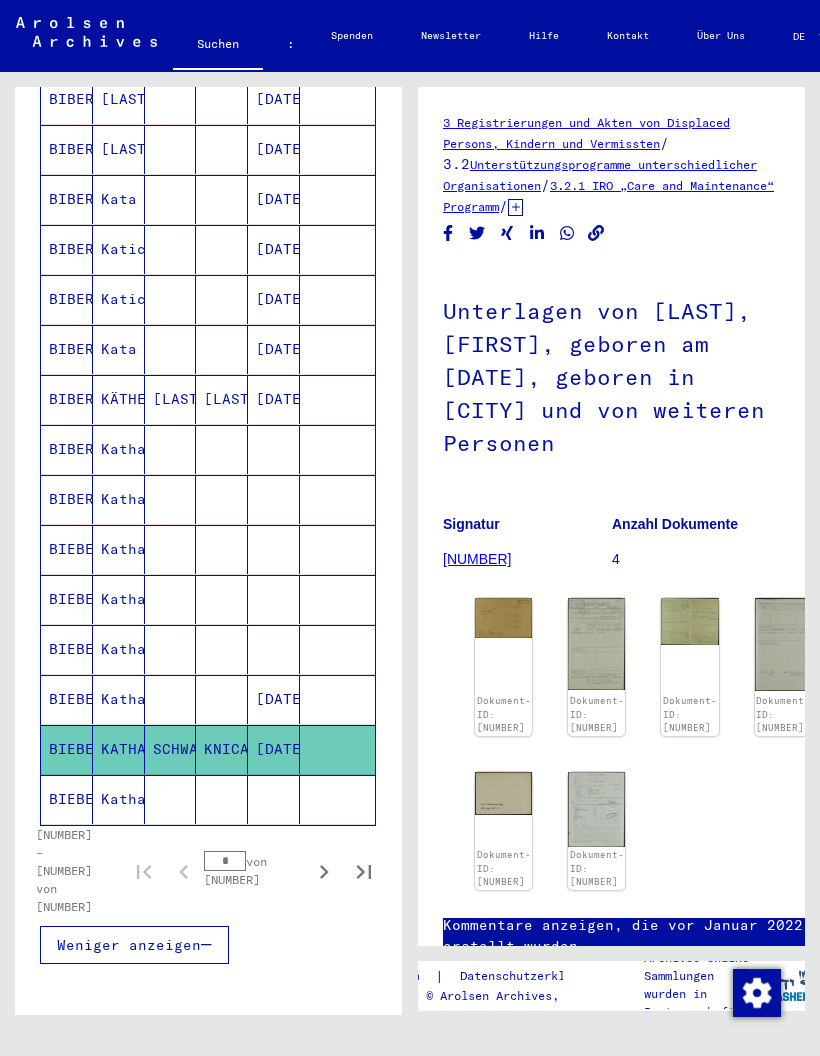 scroll, scrollTop: 0, scrollLeft: 0, axis: both 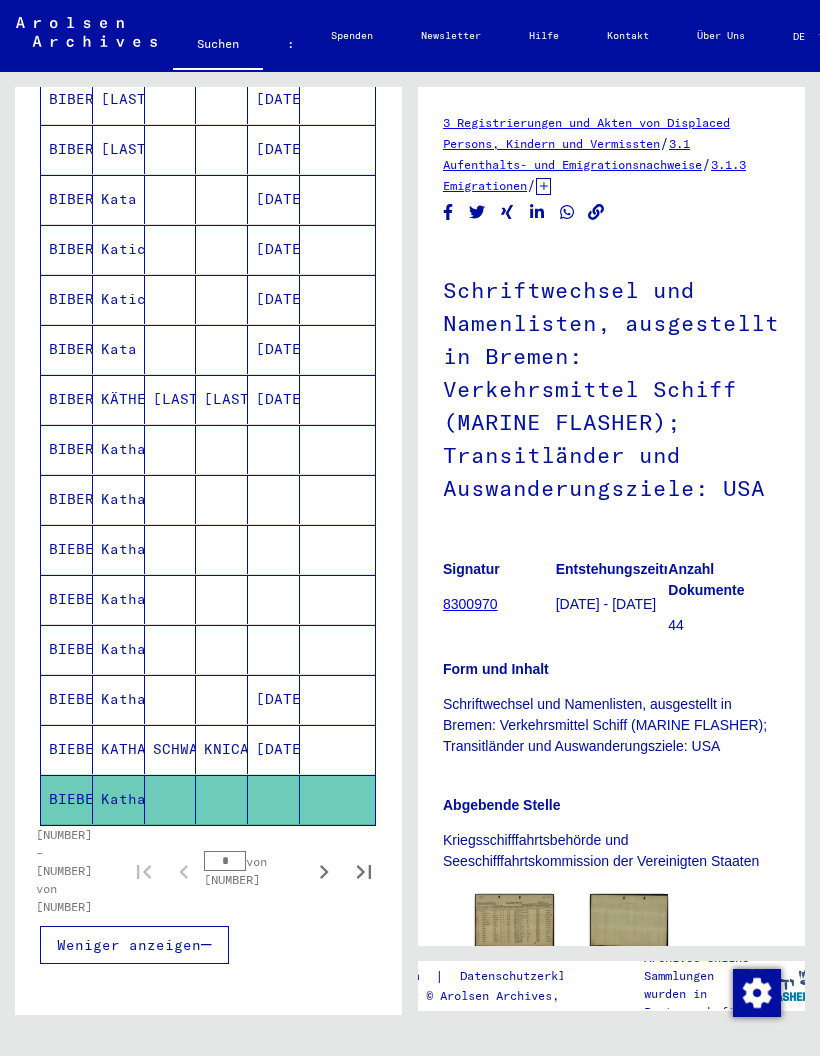 click 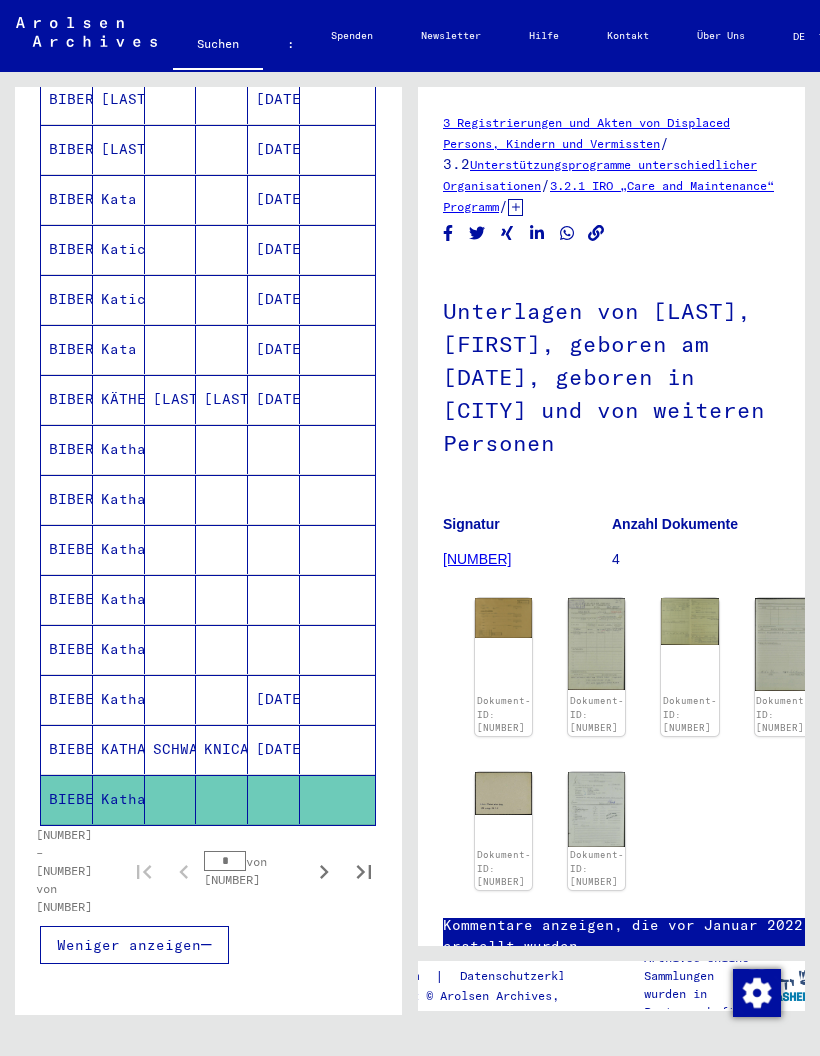 scroll, scrollTop: 0, scrollLeft: 0, axis: both 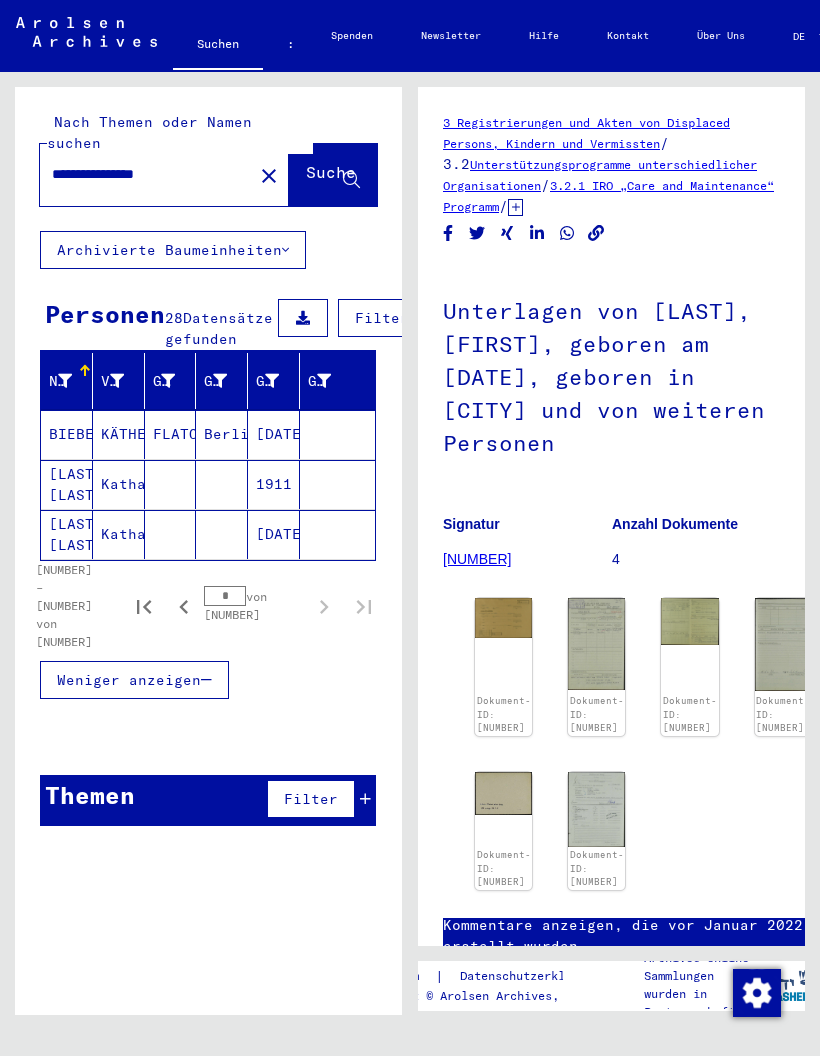 click 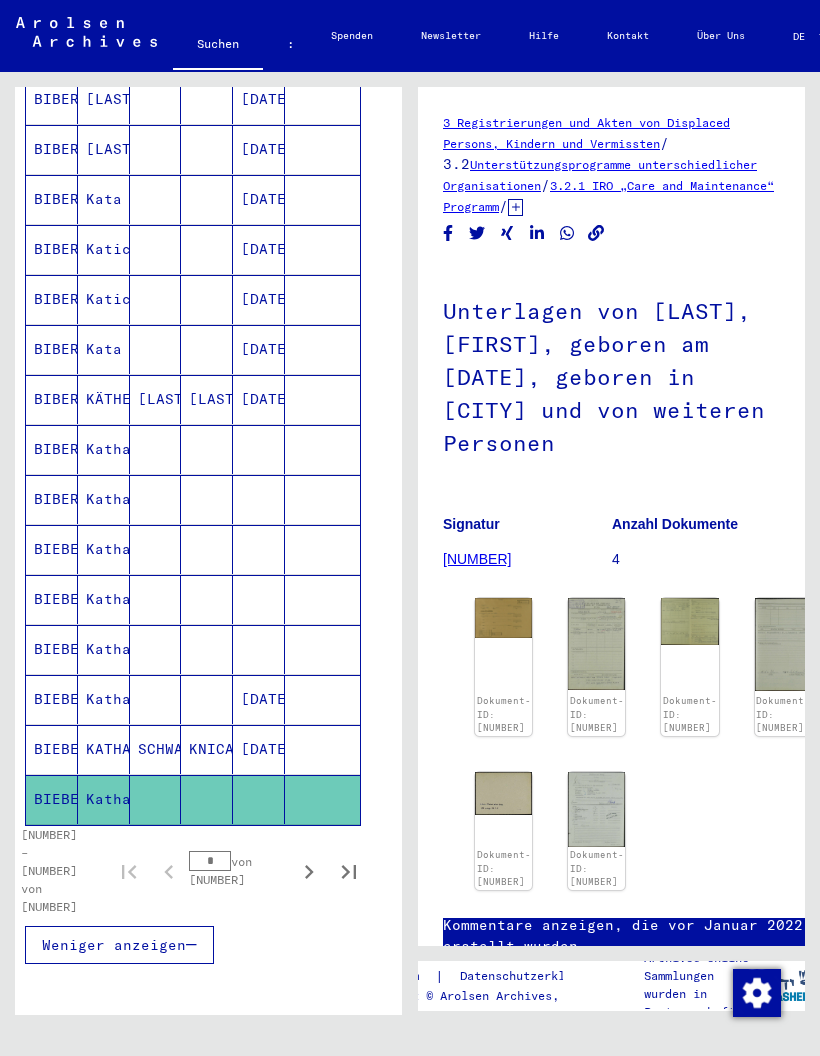 scroll, scrollTop: 835, scrollLeft: 15, axis: both 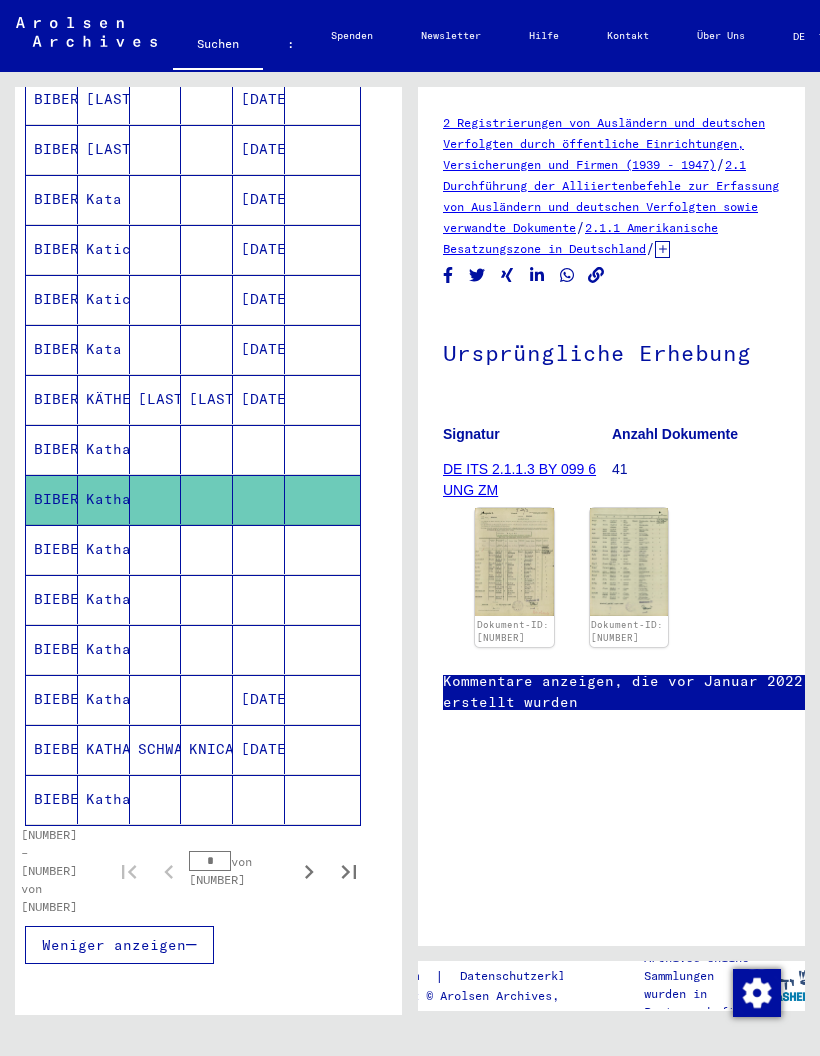 click 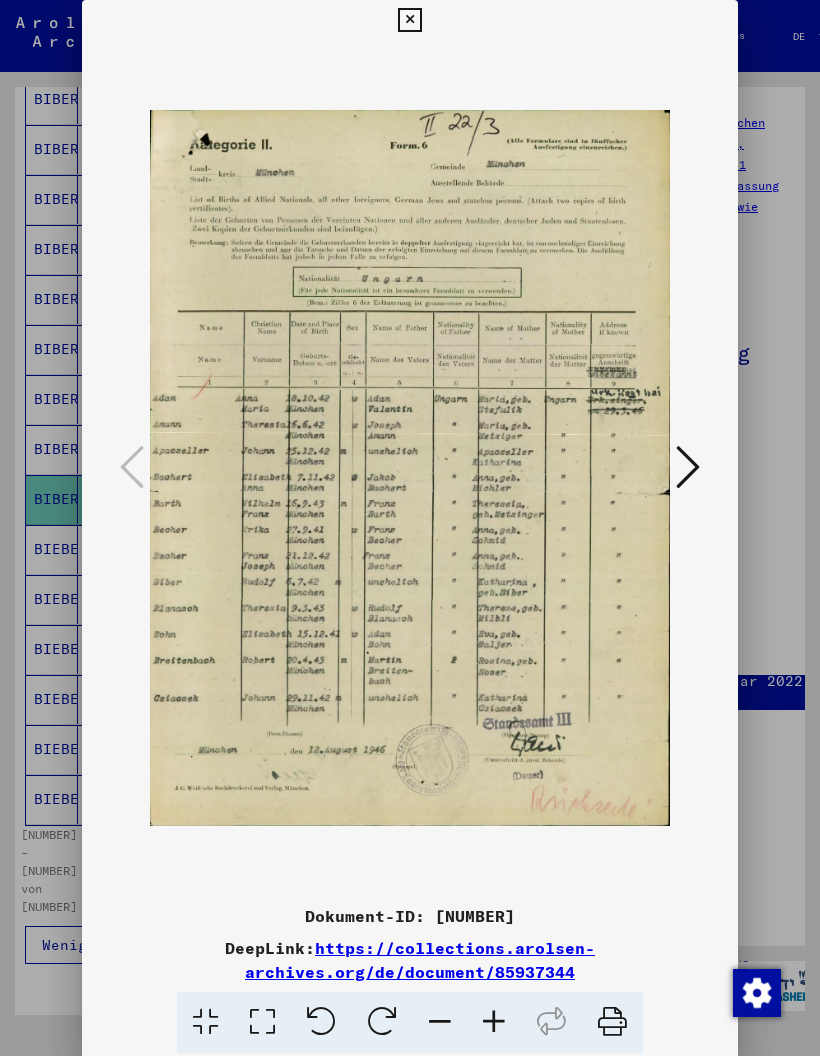 click at bounding box center [688, 467] 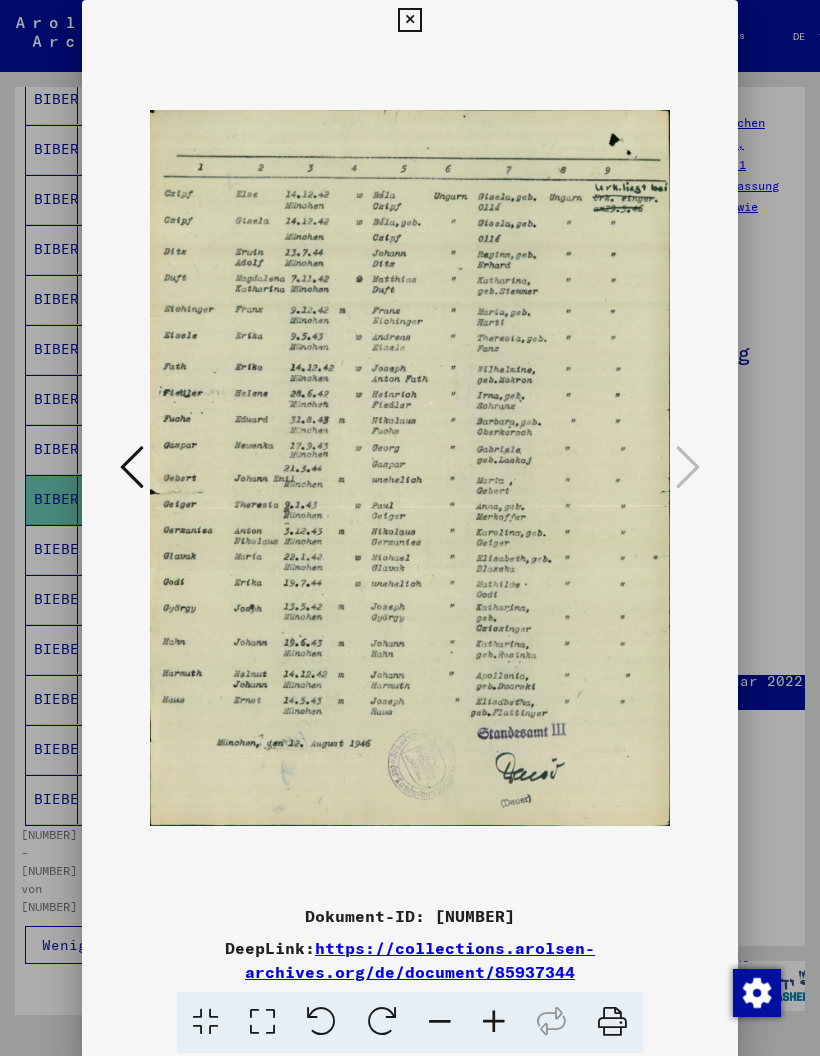 click at bounding box center (409, 20) 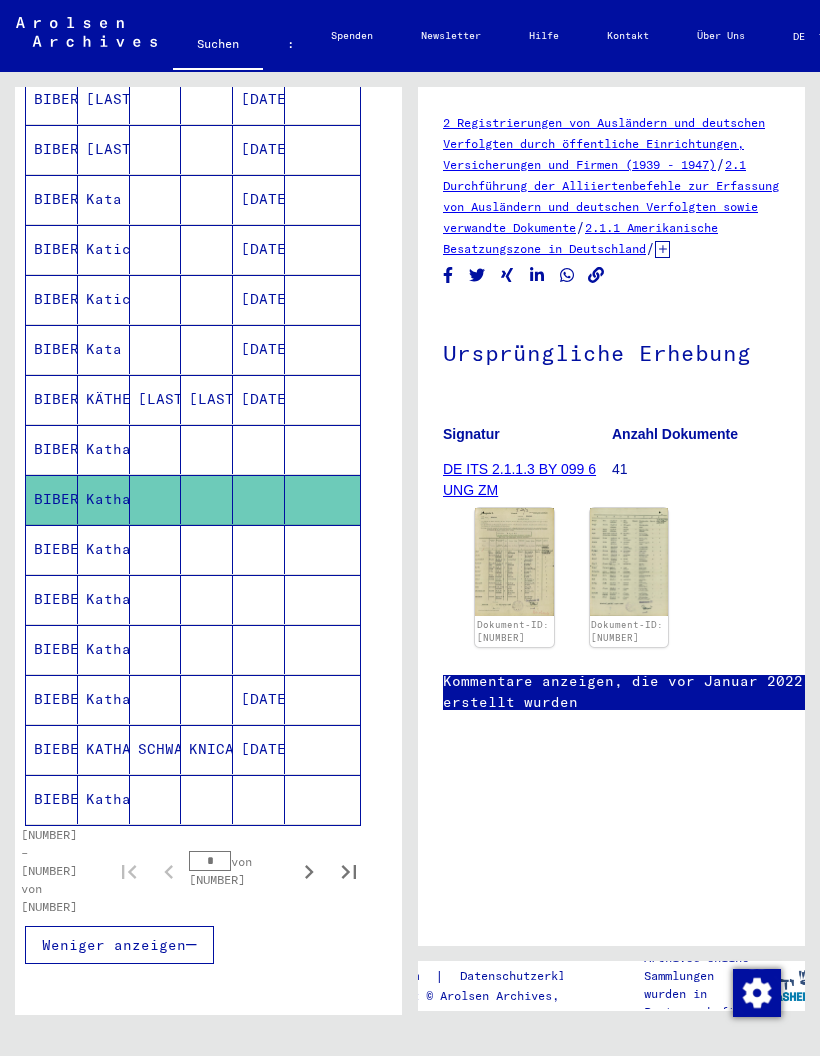 click on "BIEBER" at bounding box center [61, 599] 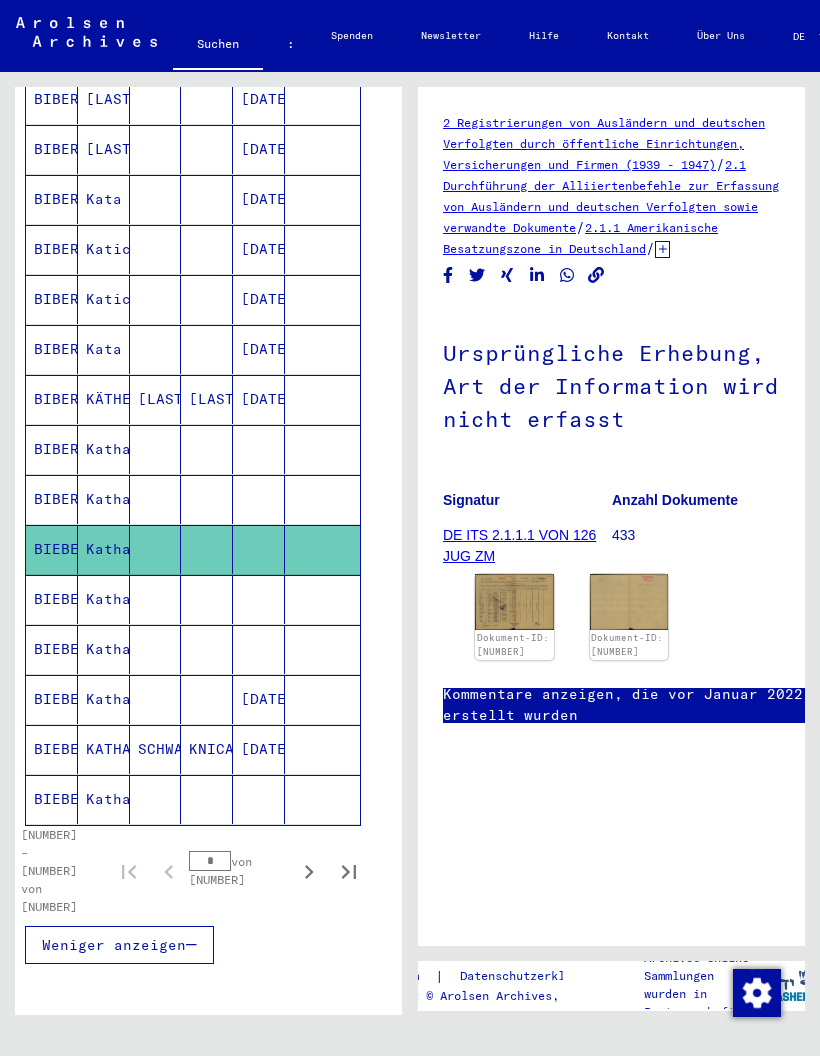 scroll, scrollTop: 0, scrollLeft: 0, axis: both 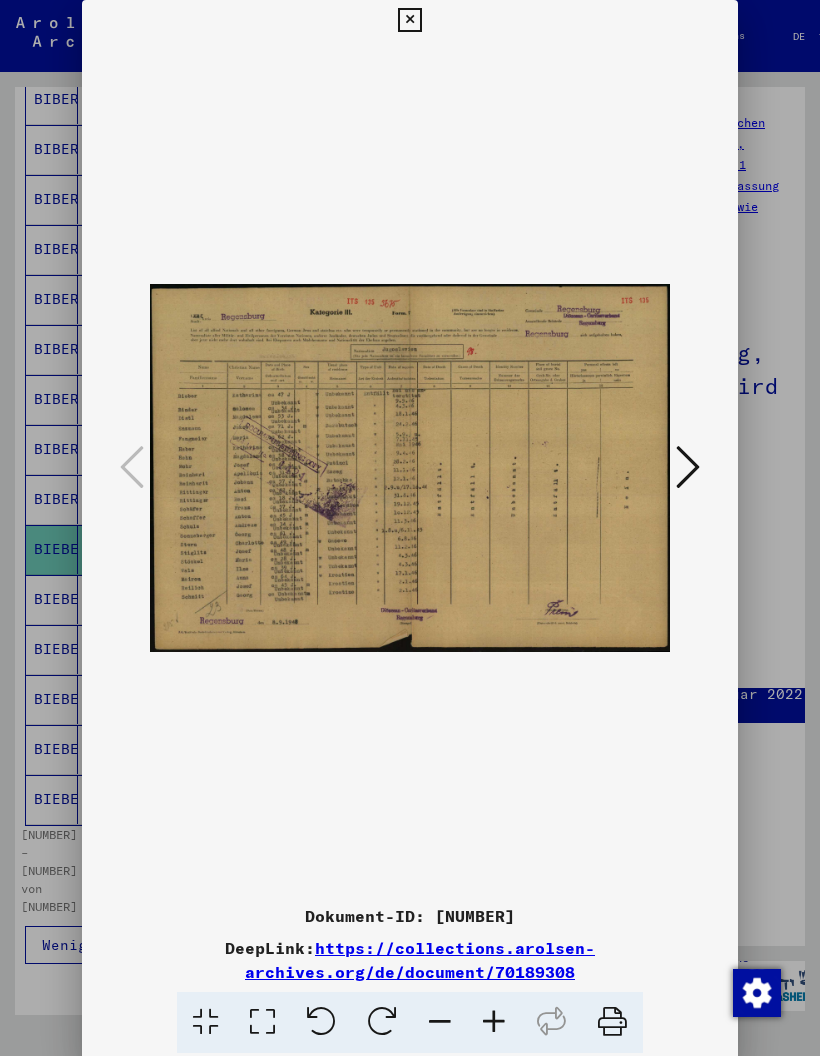 click at bounding box center [409, 20] 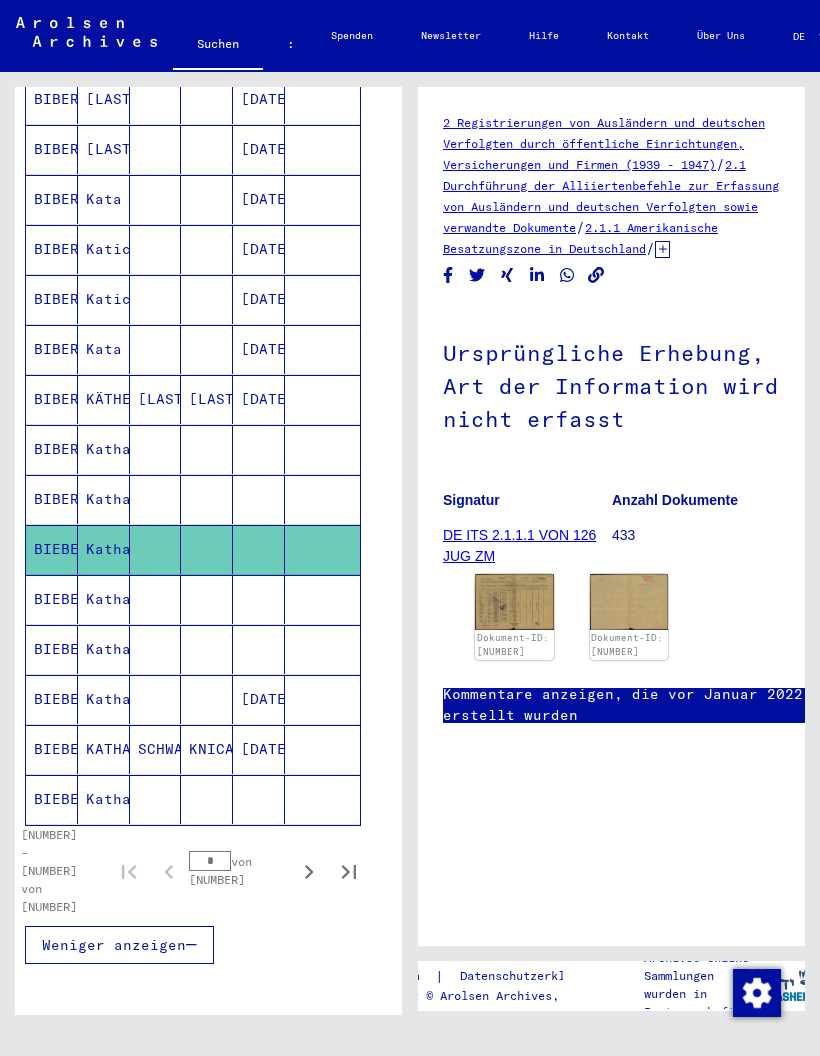 click on "BIEBER" at bounding box center [61, 649] 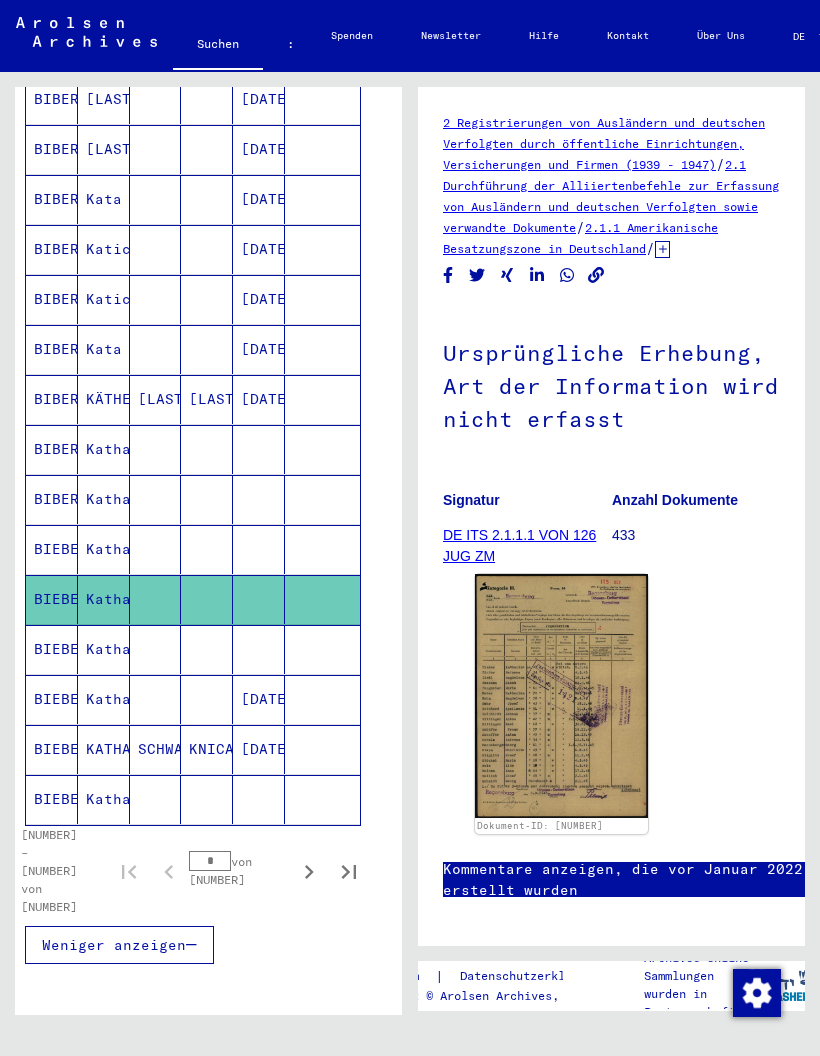 scroll, scrollTop: 0, scrollLeft: 0, axis: both 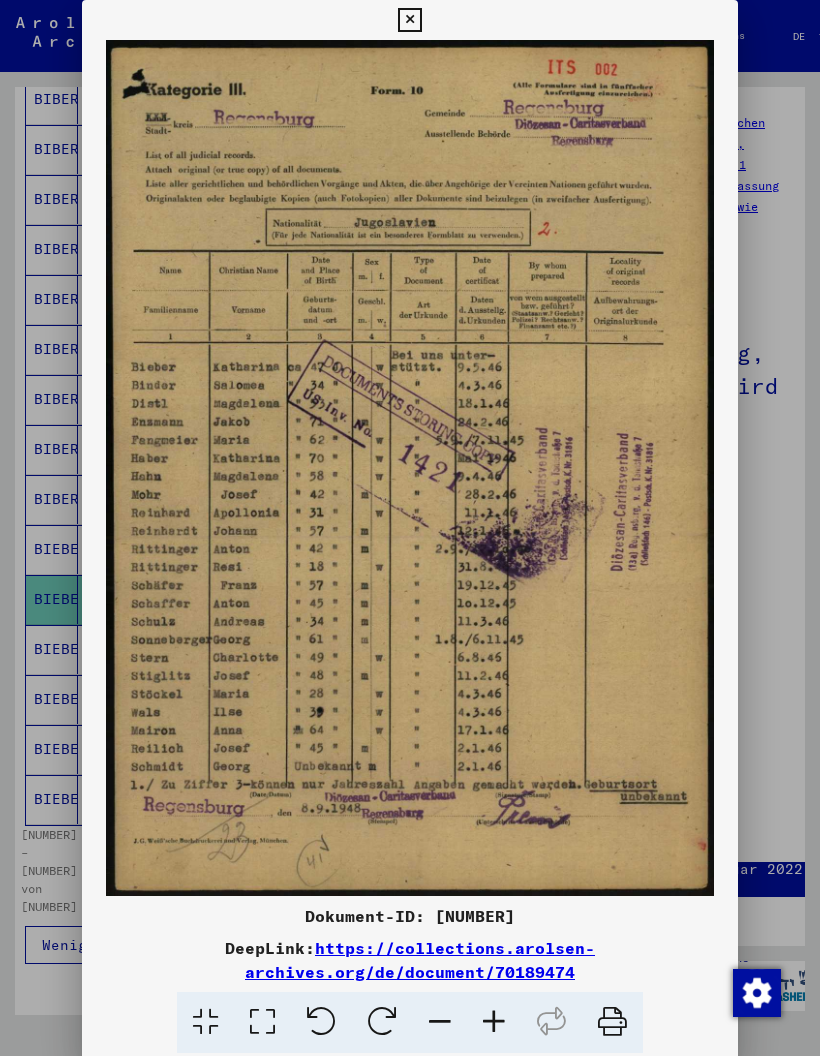 click at bounding box center (409, 20) 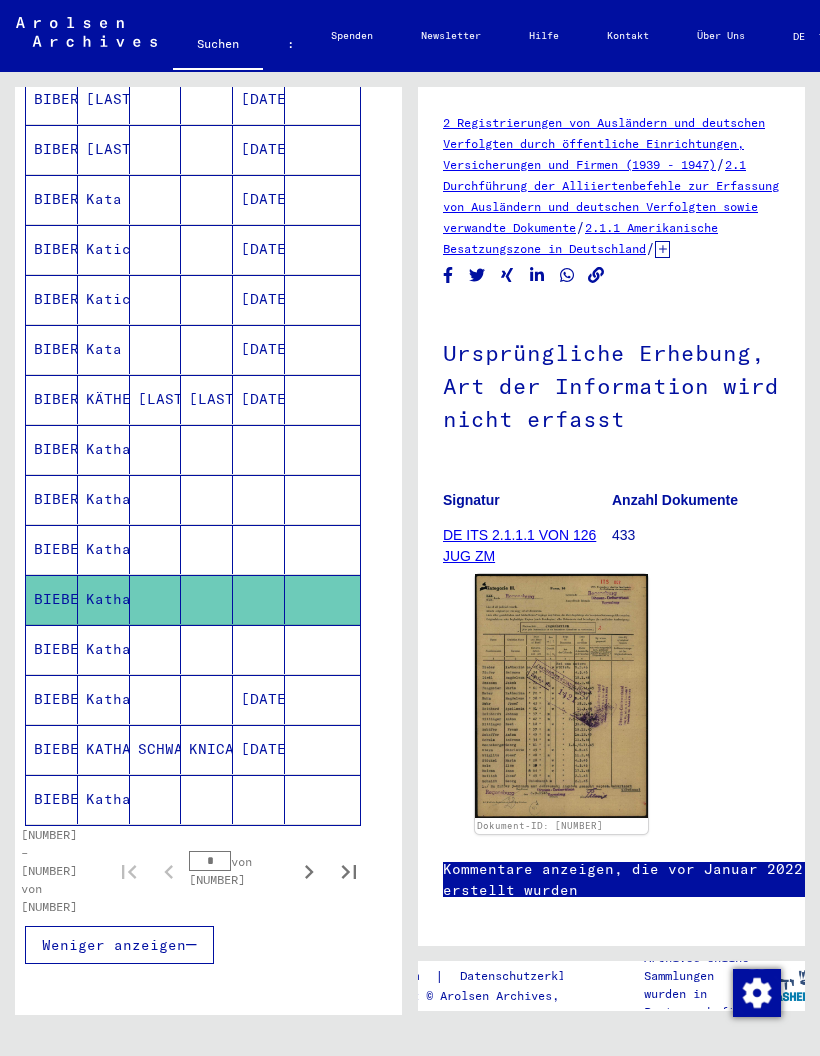 click on "BIEBER" at bounding box center (61, 699) 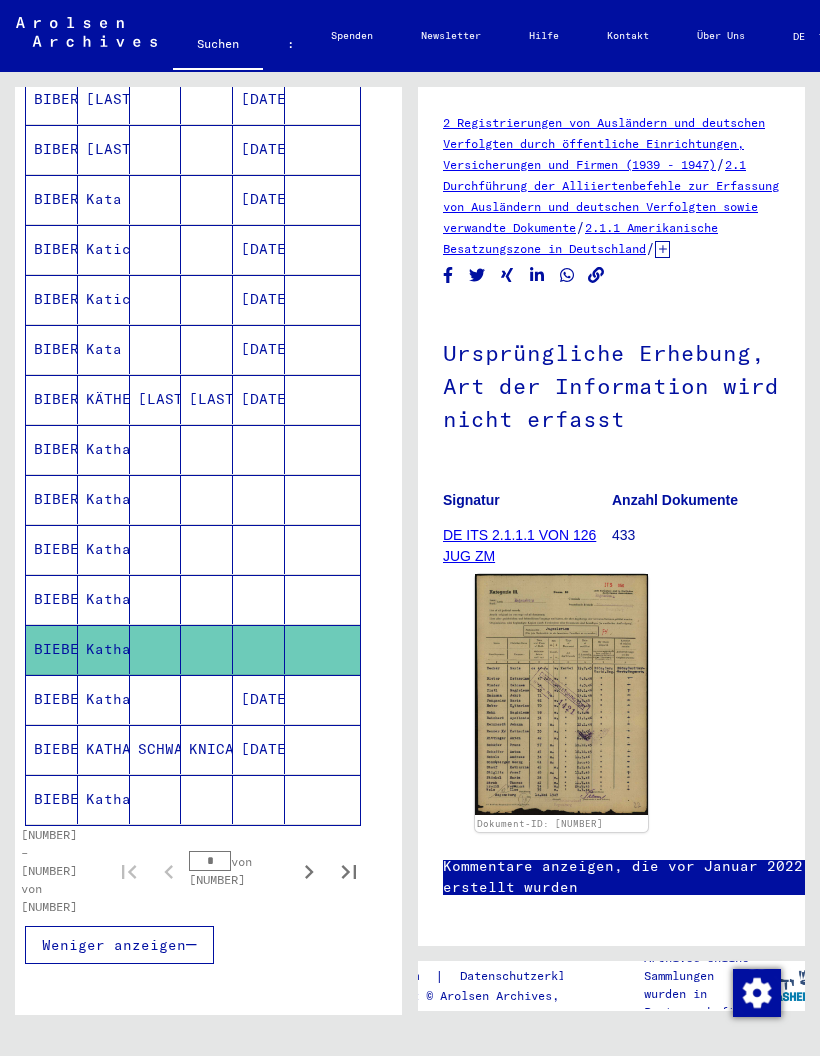 scroll, scrollTop: 0, scrollLeft: 0, axis: both 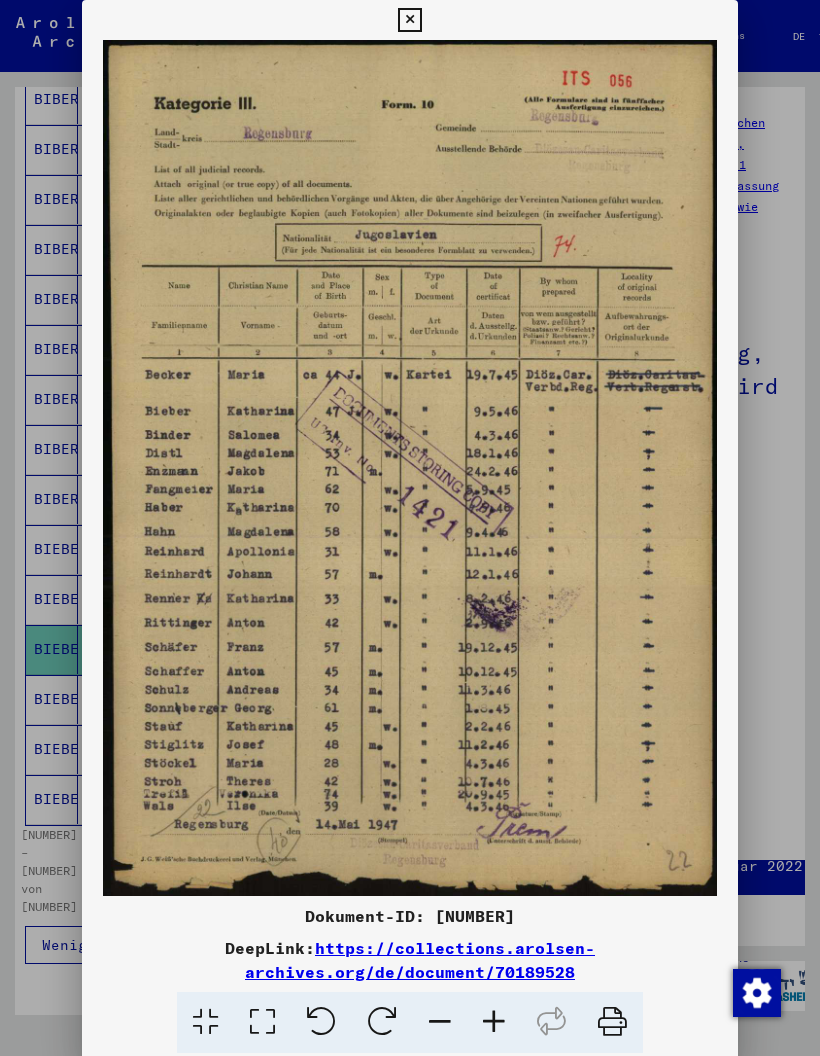 click at bounding box center [410, 528] 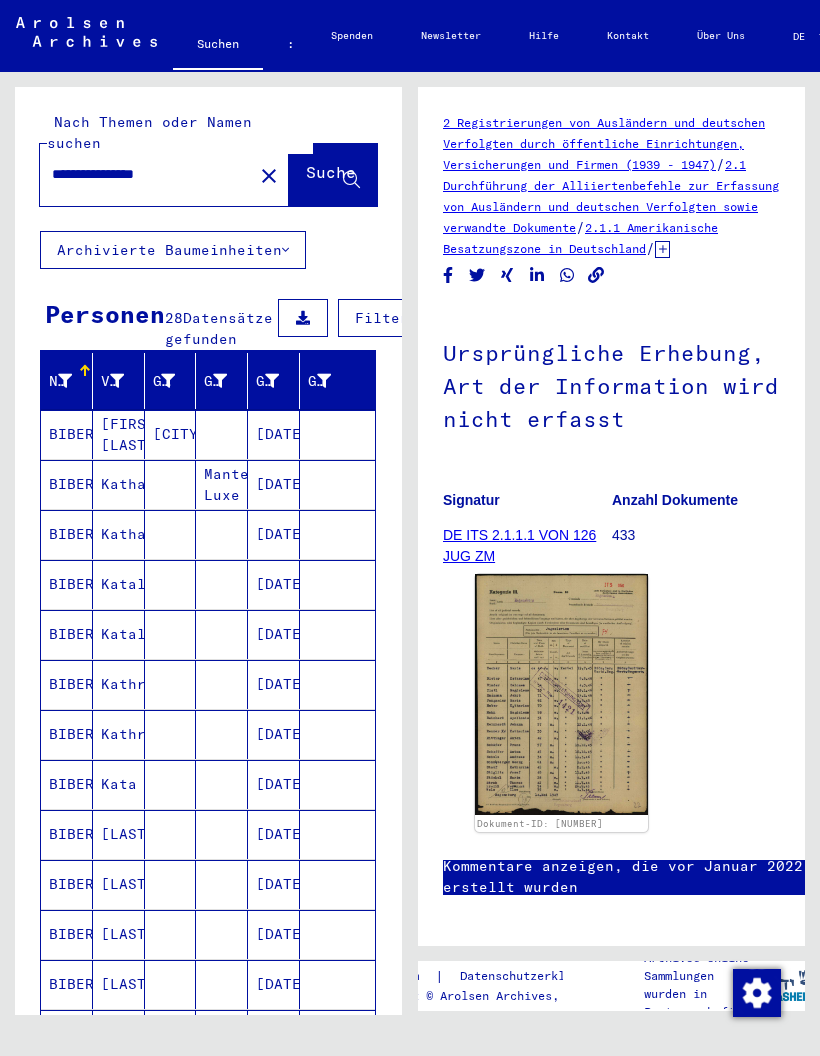 scroll, scrollTop: 0, scrollLeft: 0, axis: both 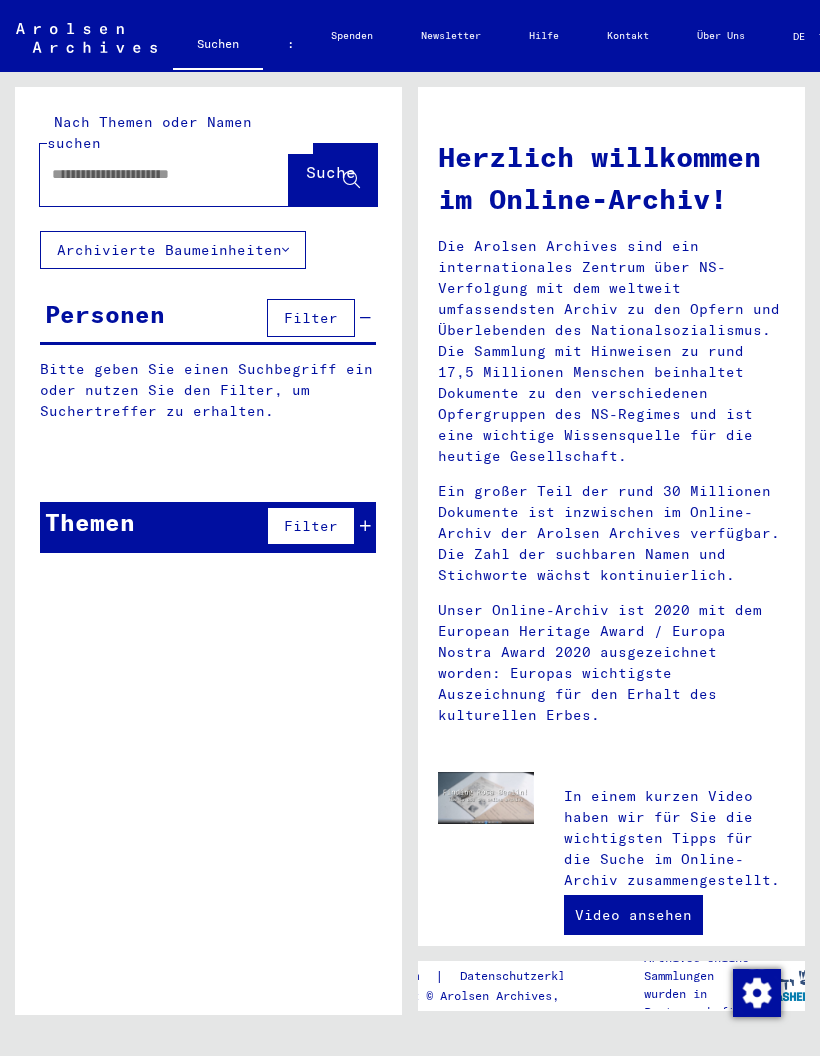 click at bounding box center (140, 174) 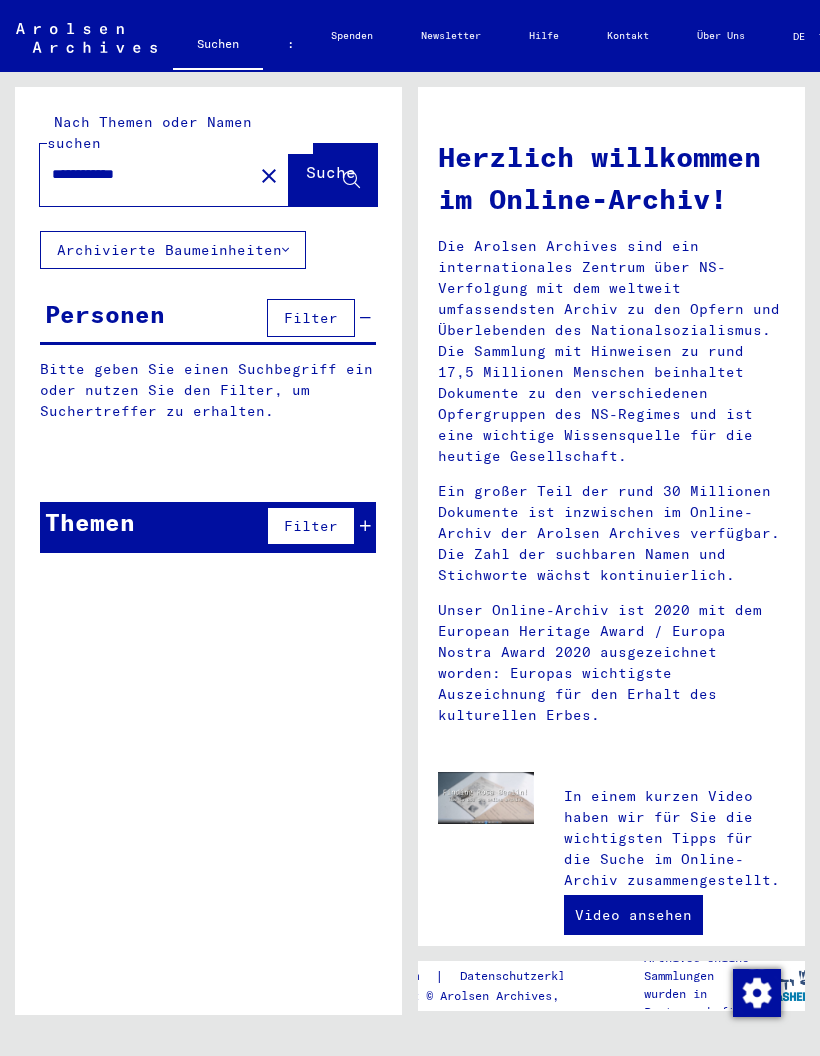 type on "**********" 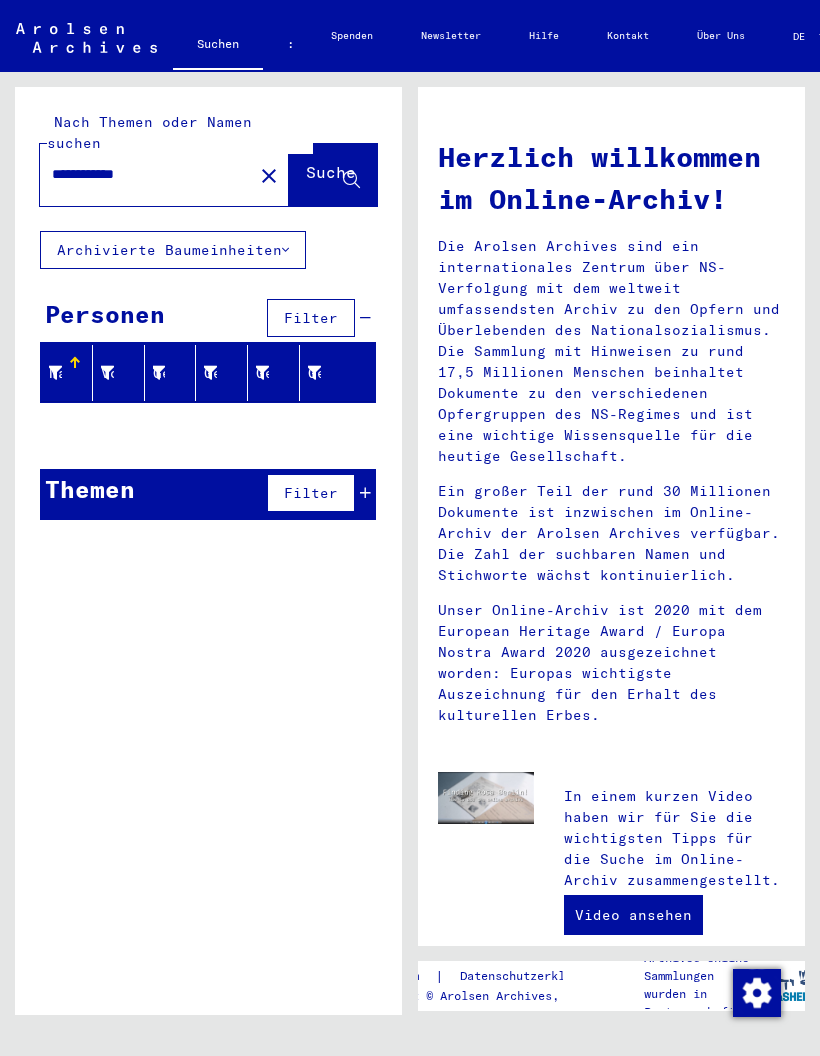 click on "**********" at bounding box center [140, 174] 